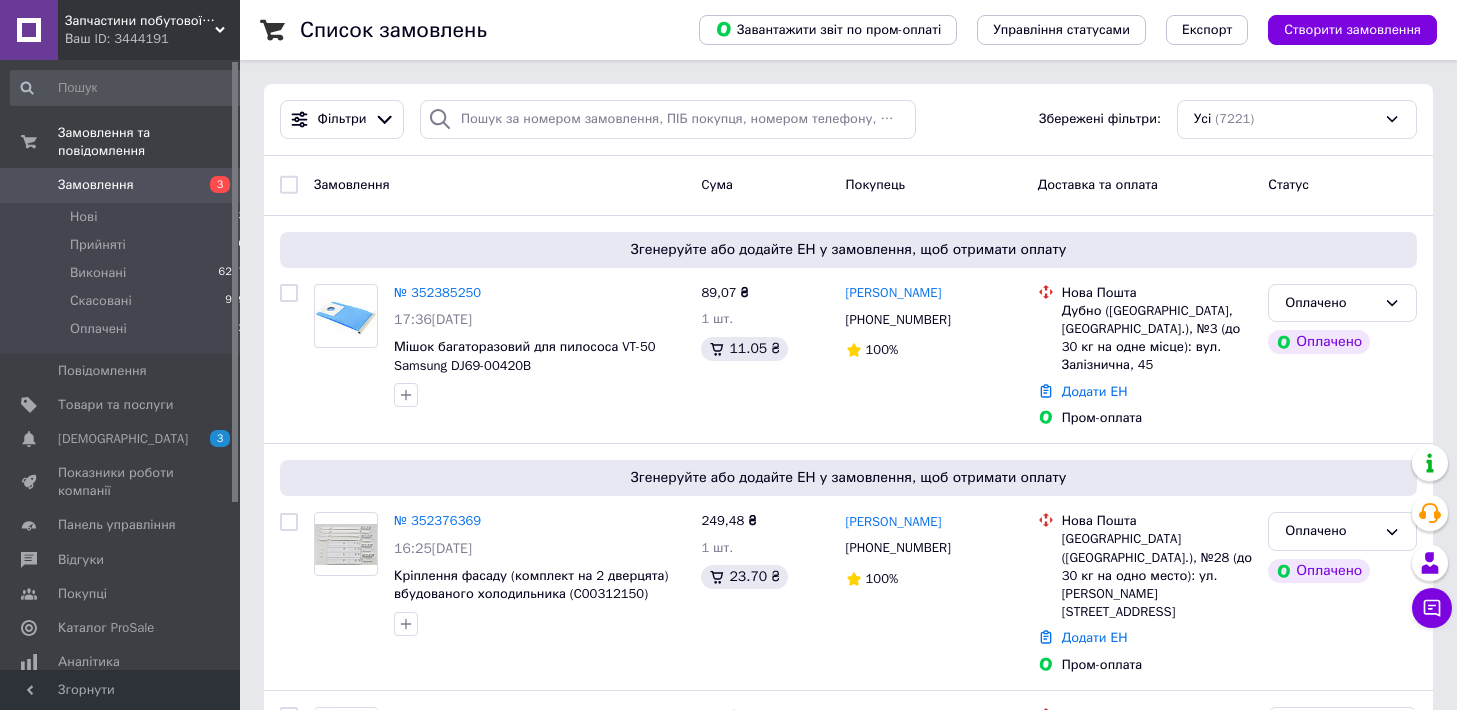 scroll, scrollTop: 0, scrollLeft: 0, axis: both 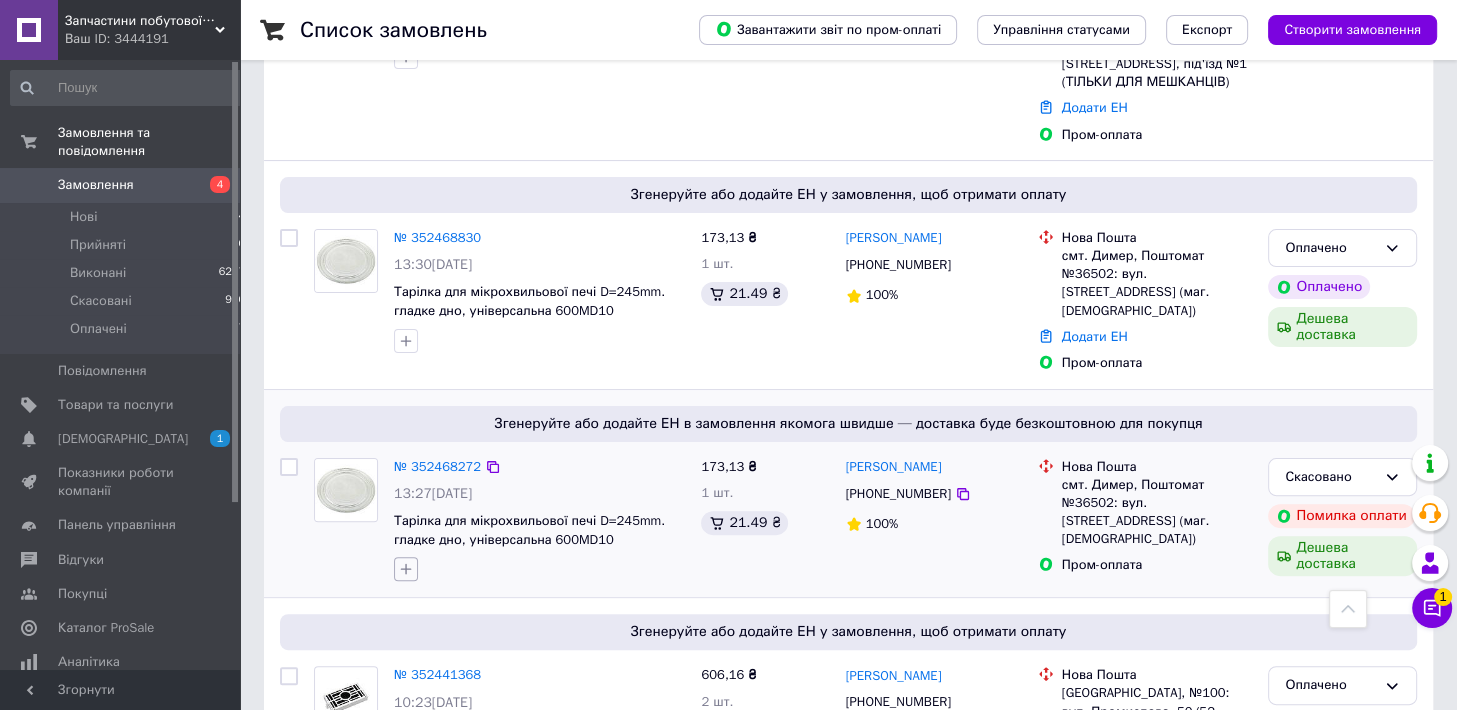 click 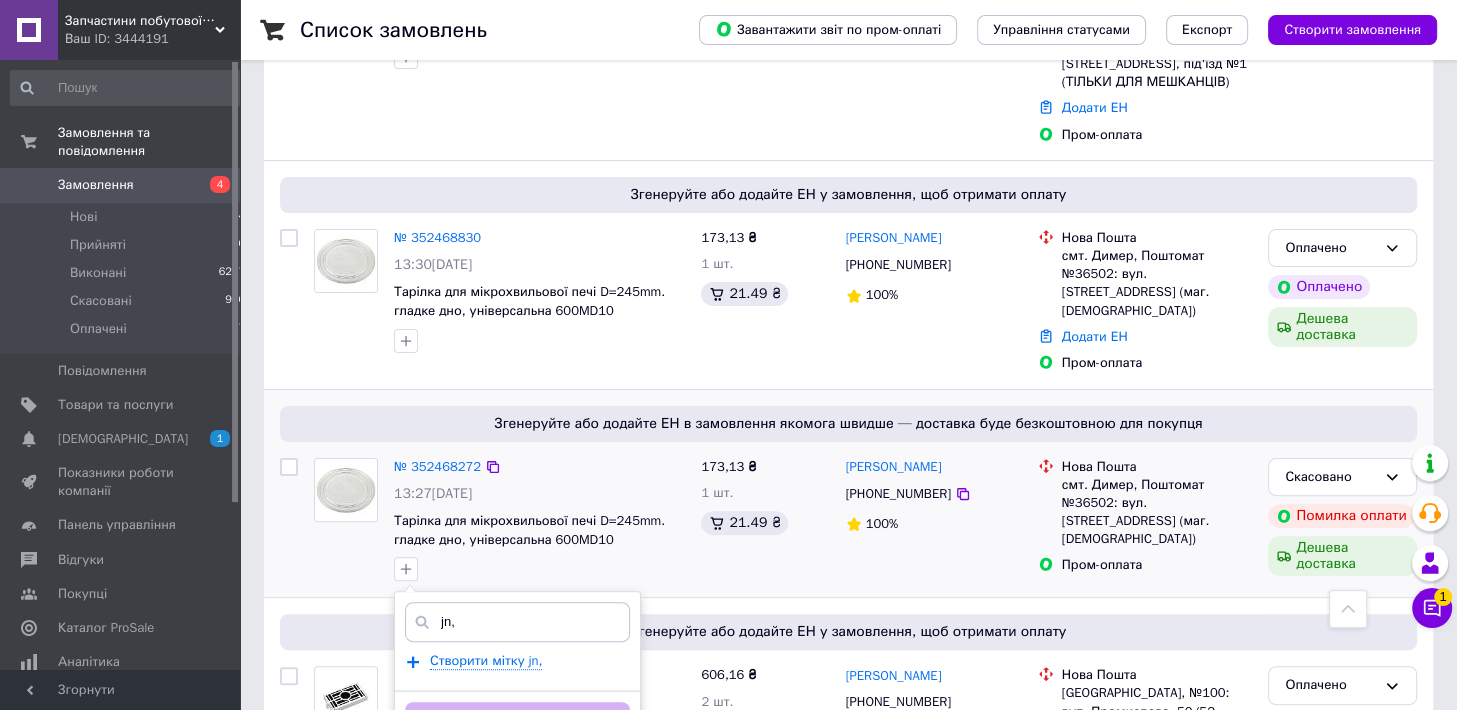 click on "jn," at bounding box center (517, 622) 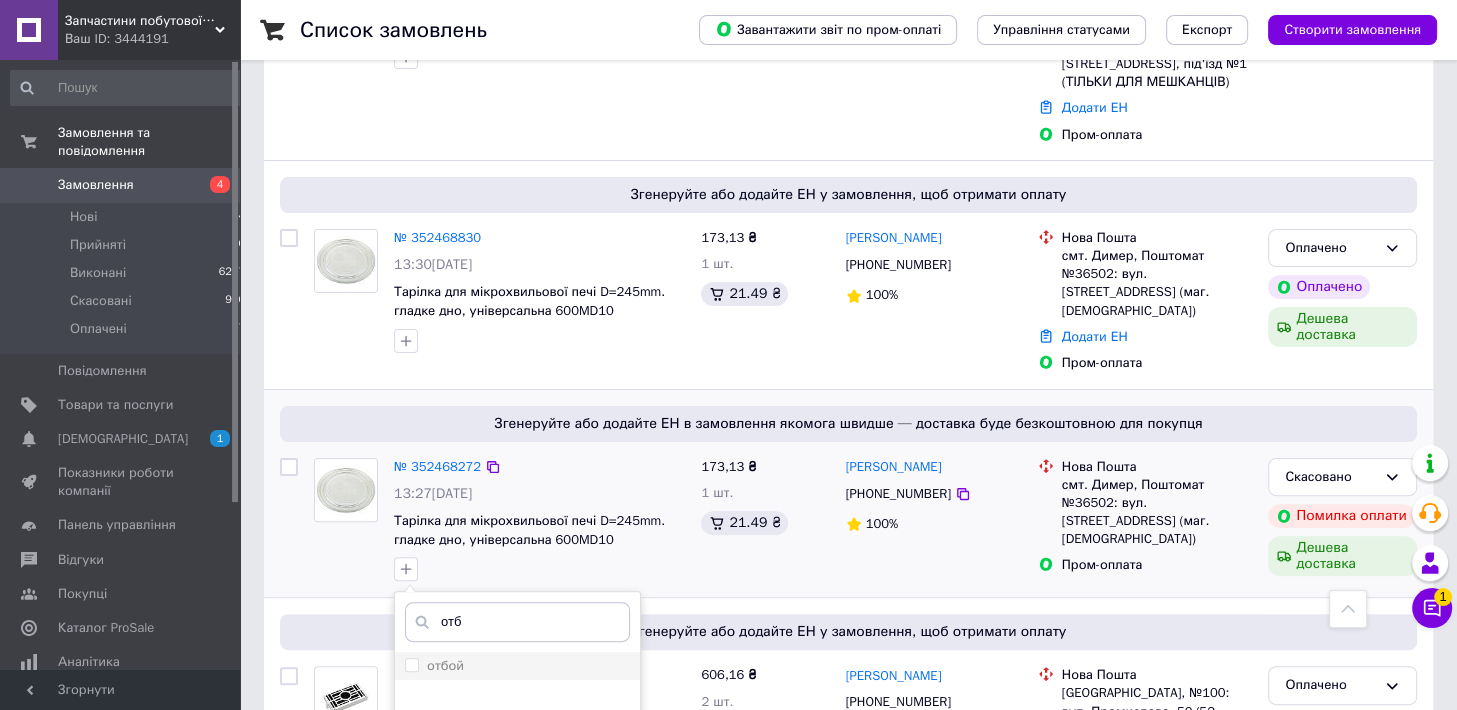 type on "отб" 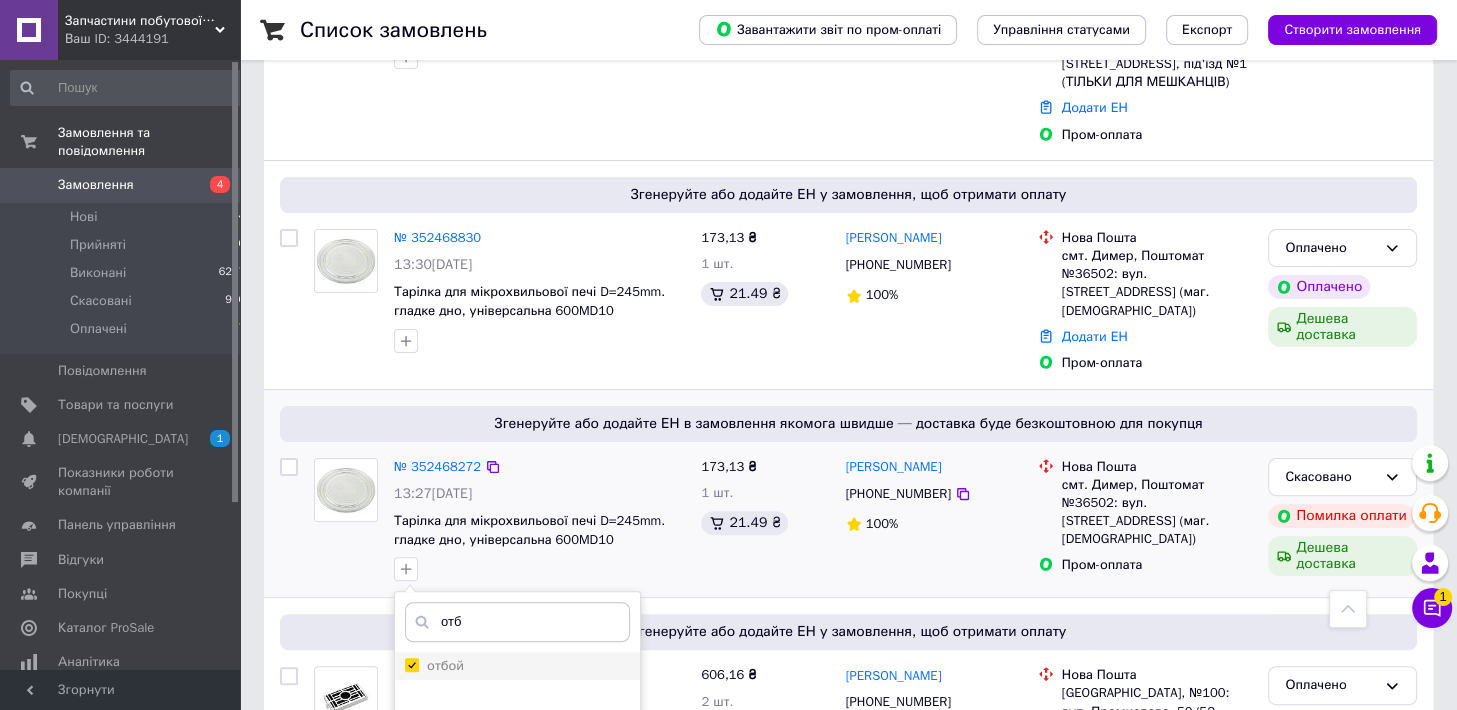 checkbox on "true" 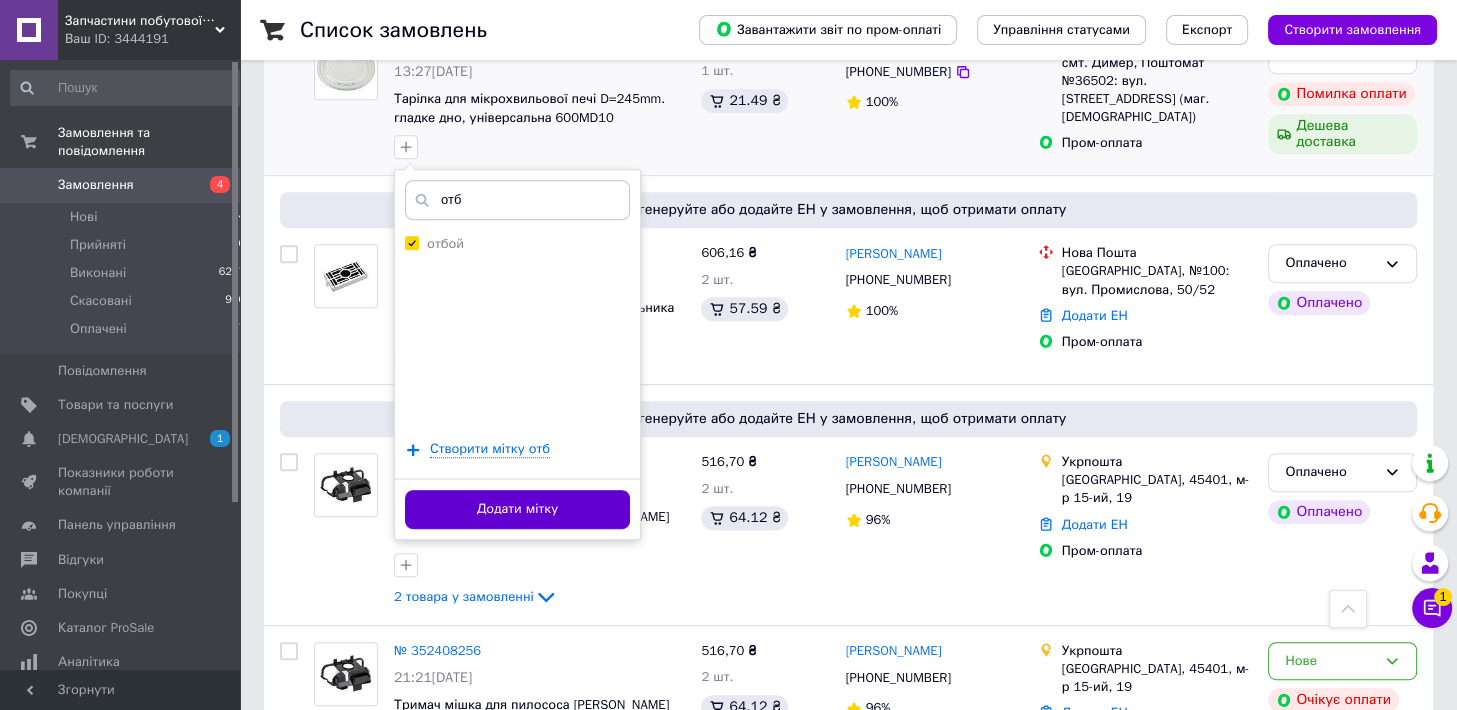 click on "Додати мітку" at bounding box center [517, 509] 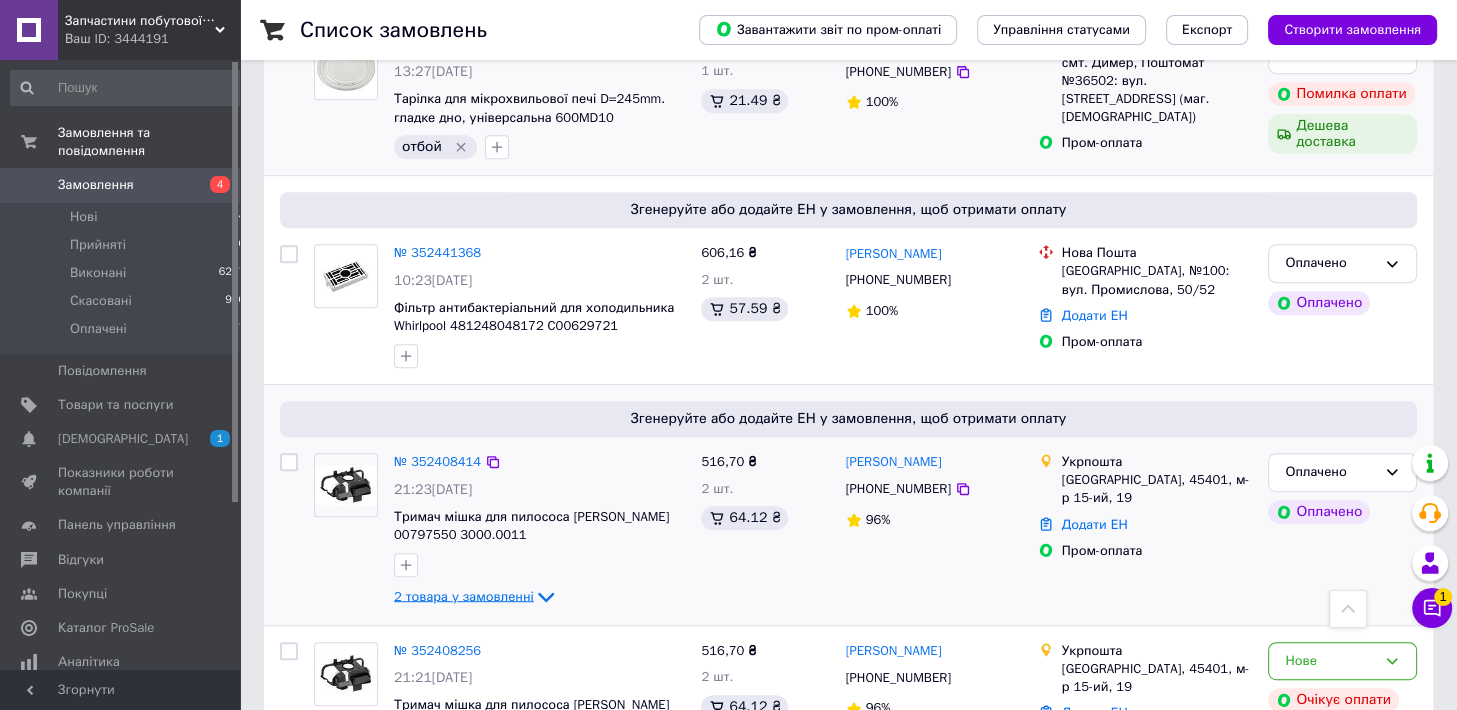 click 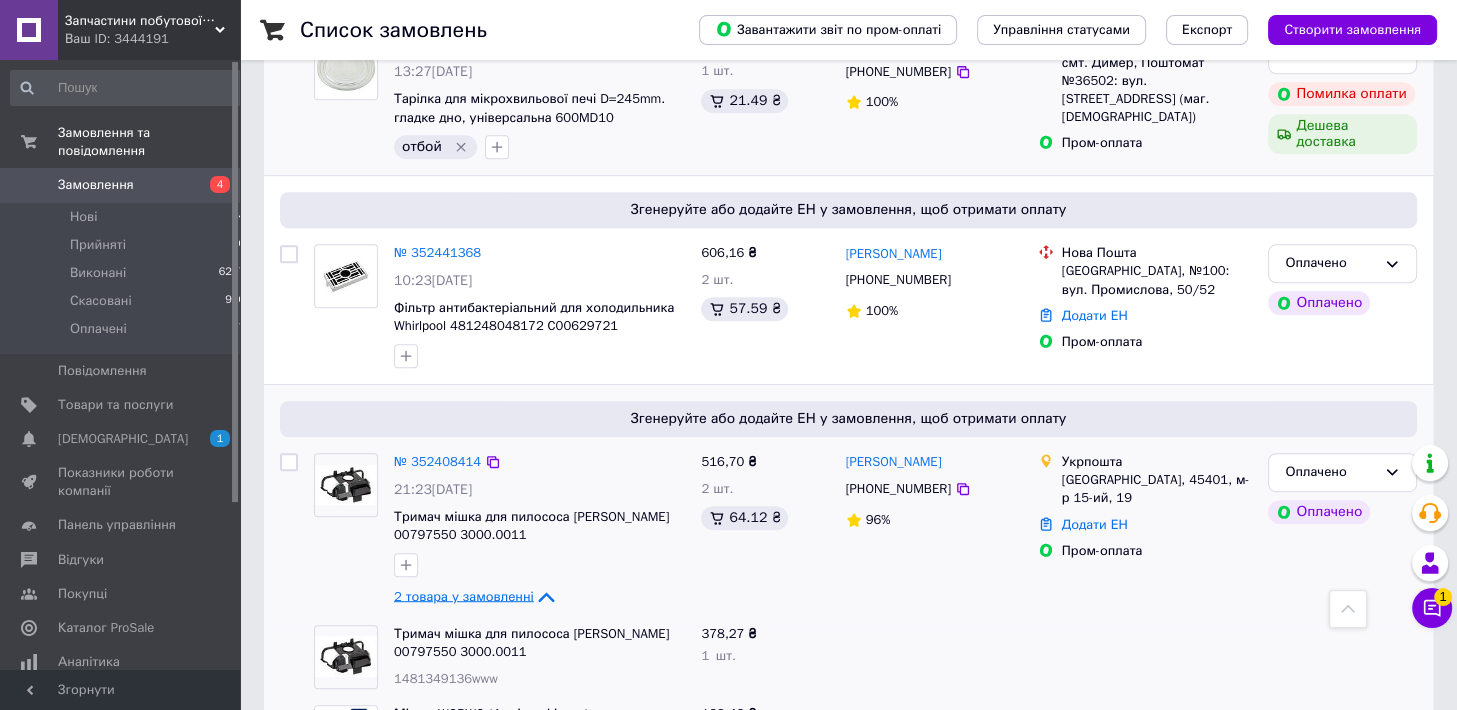 click 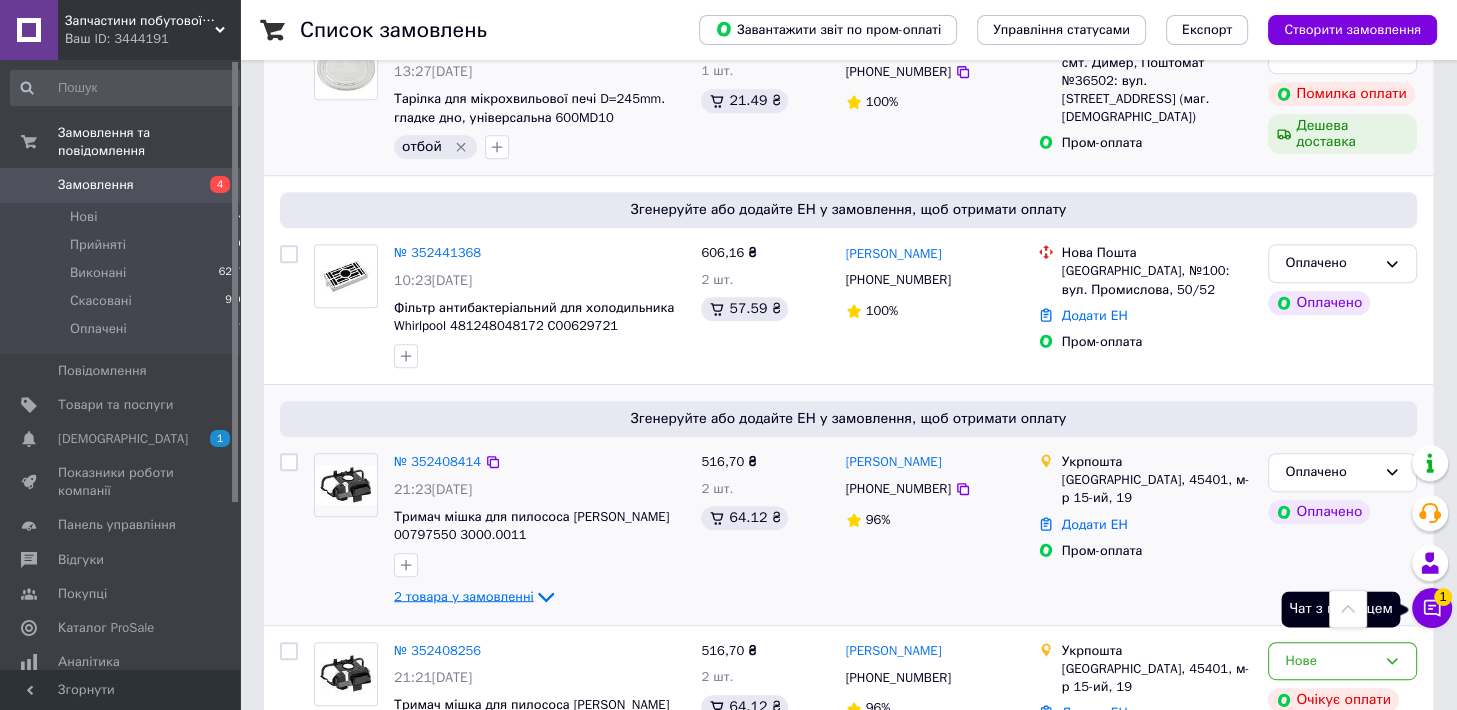 click on "Чат з покупцем 1" at bounding box center (1432, 608) 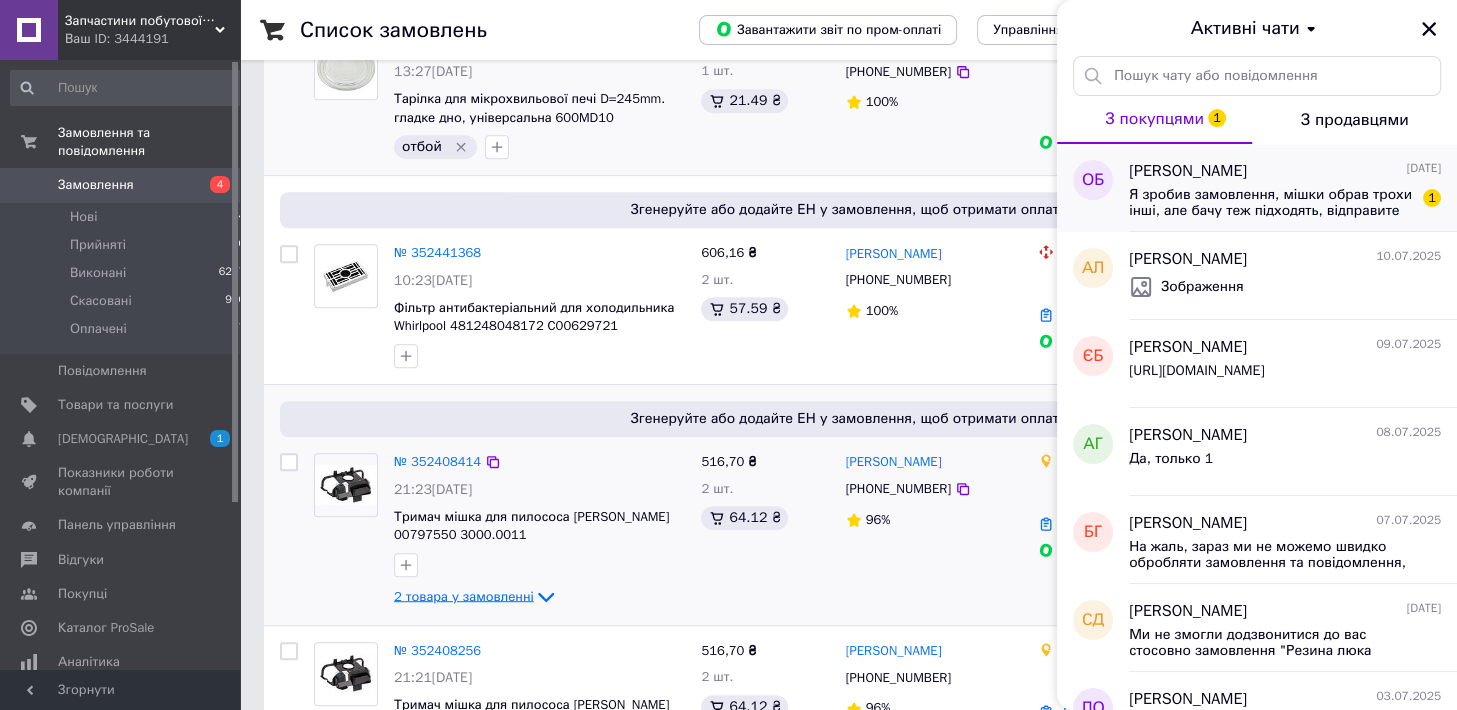 click on "Я зробив замовлення, мішки обрав трохи інші, але бачу теж підходять, відправите коли там зможете , дякую 1" at bounding box center (1285, 201) 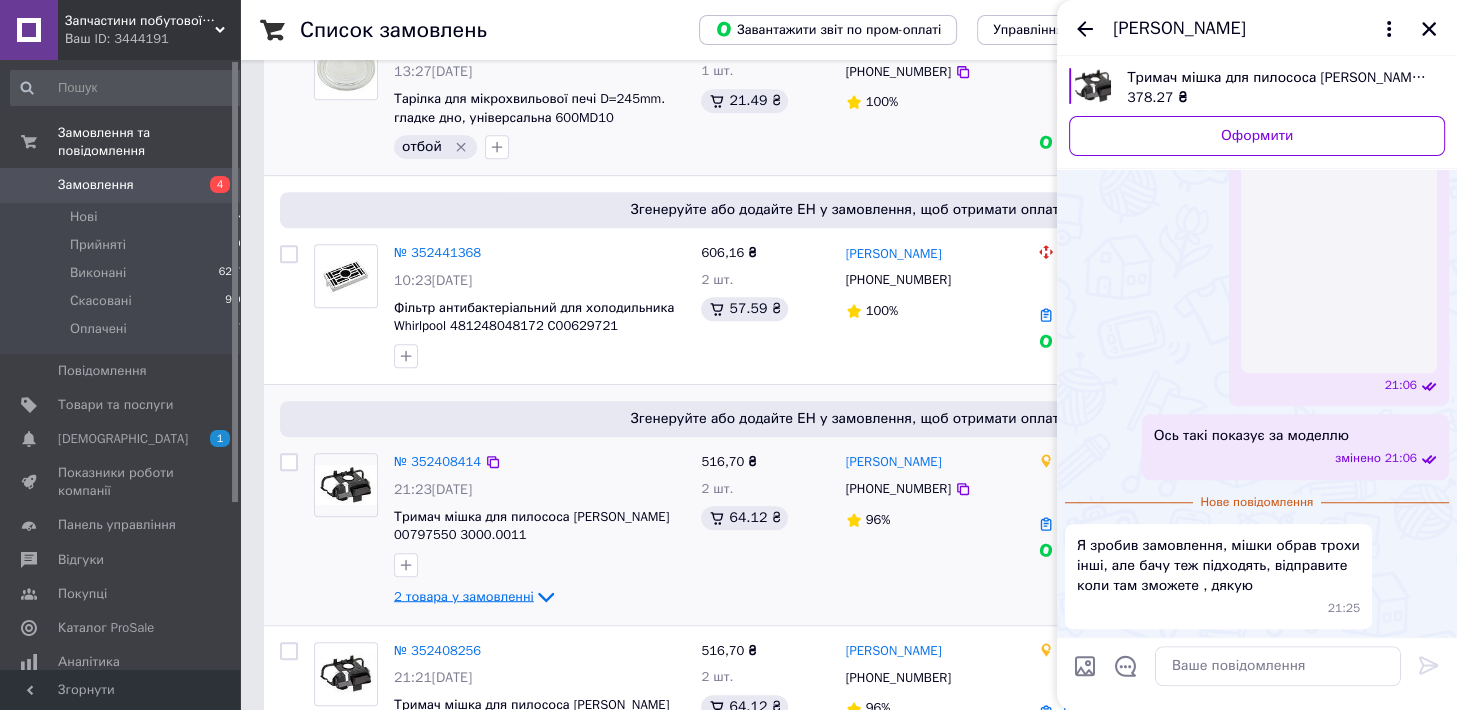 scroll, scrollTop: 1652, scrollLeft: 0, axis: vertical 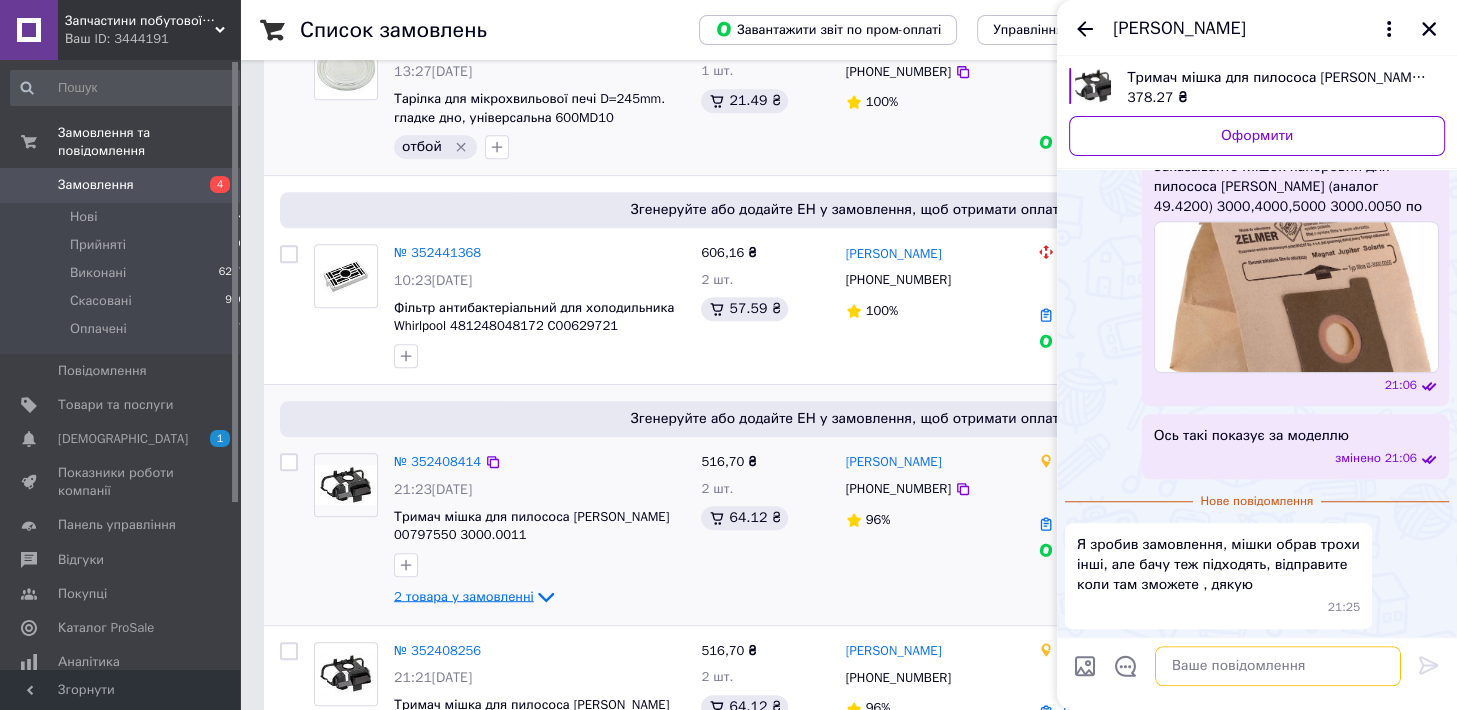 click at bounding box center (1278, 666) 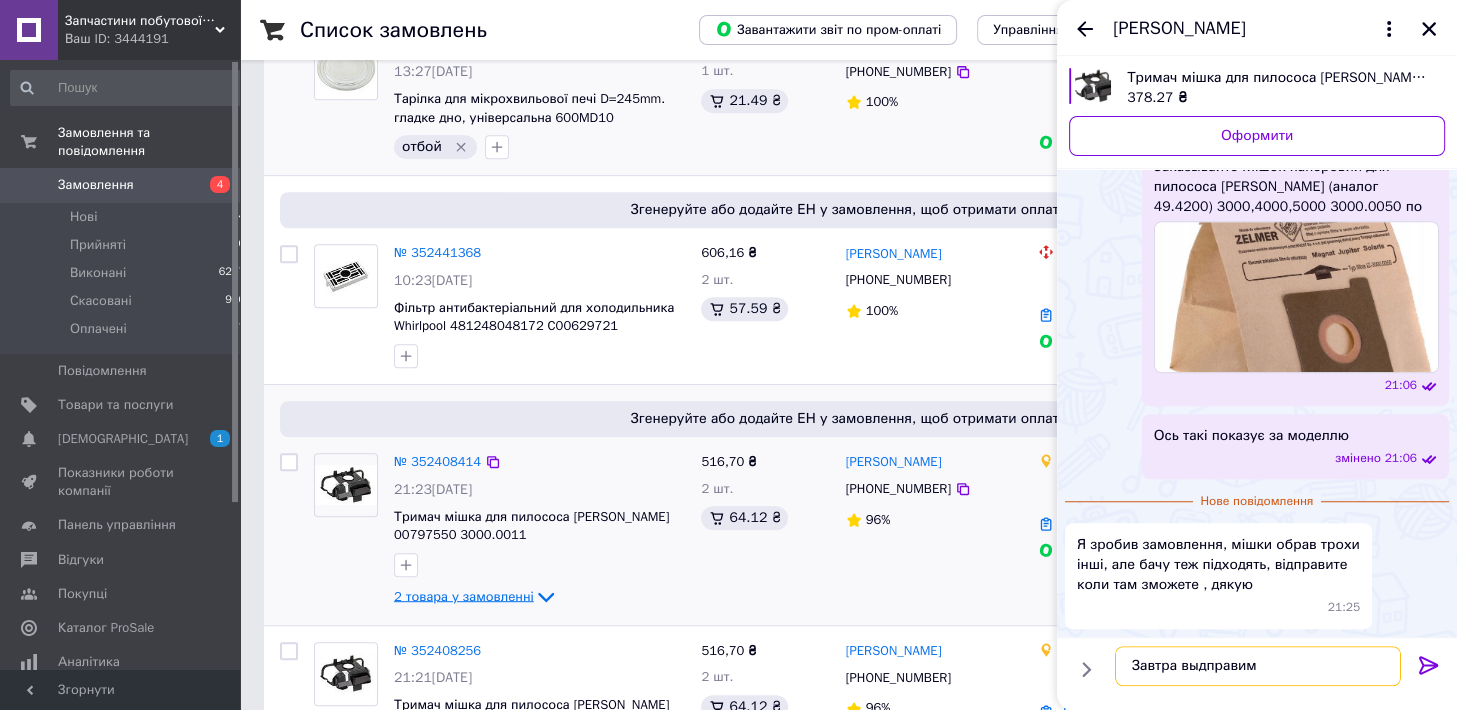 type on "Завтра выдправимо" 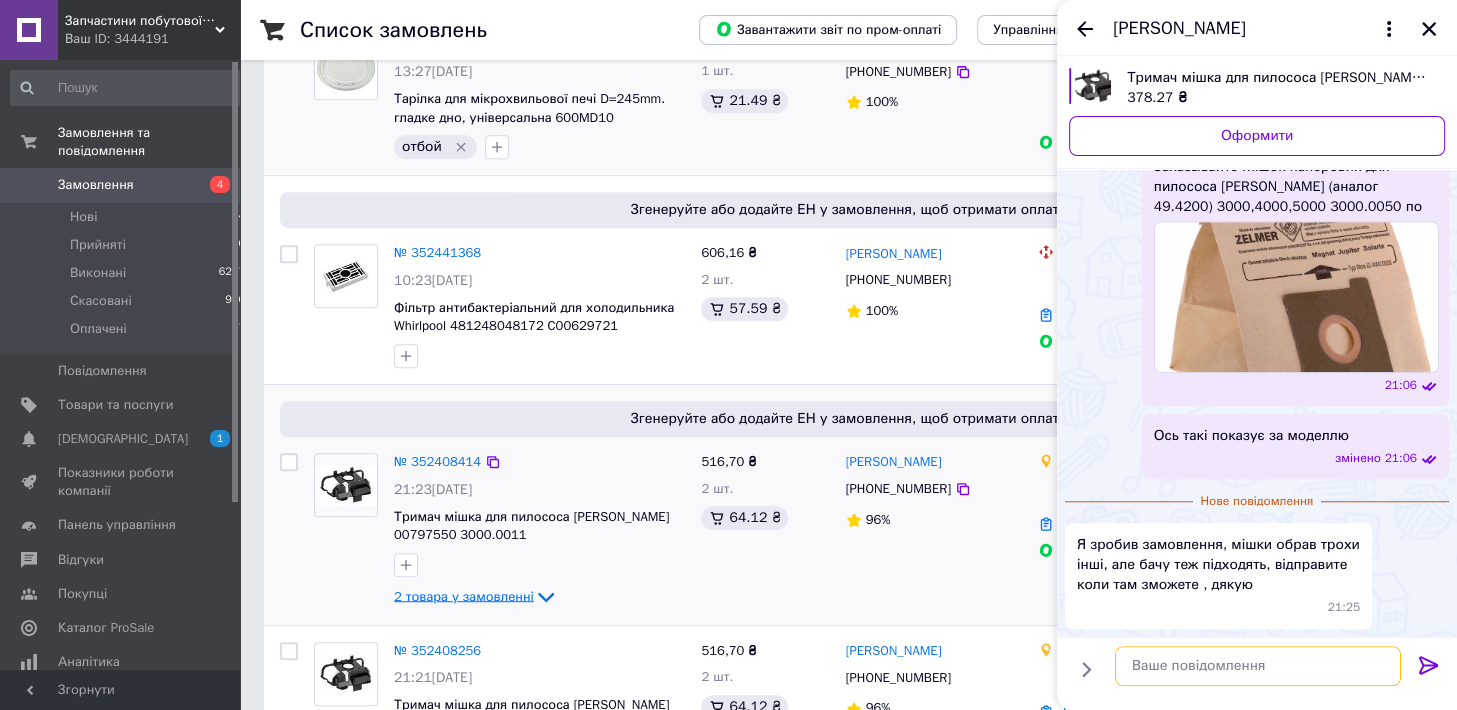 scroll, scrollTop: 1722, scrollLeft: 0, axis: vertical 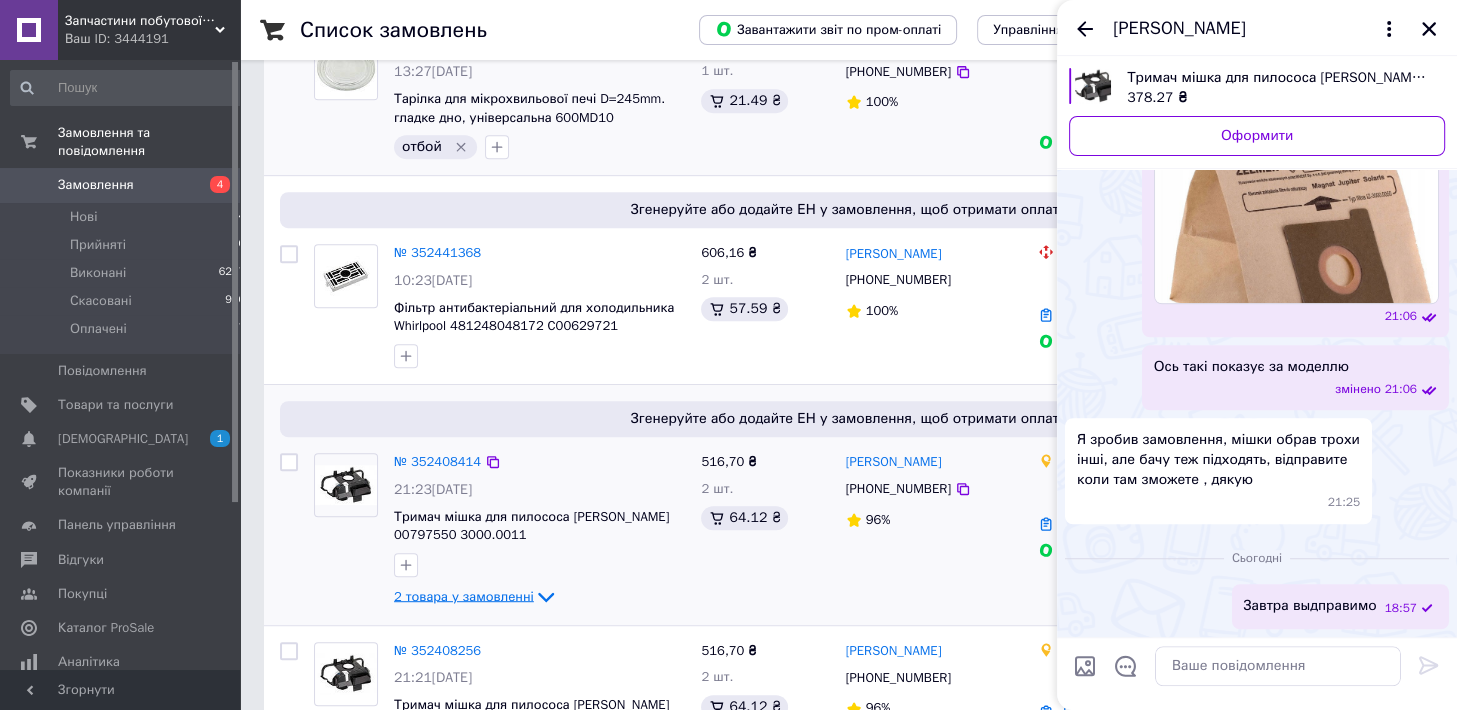 click on "Завтра выдправимо" at bounding box center (1310, 606) 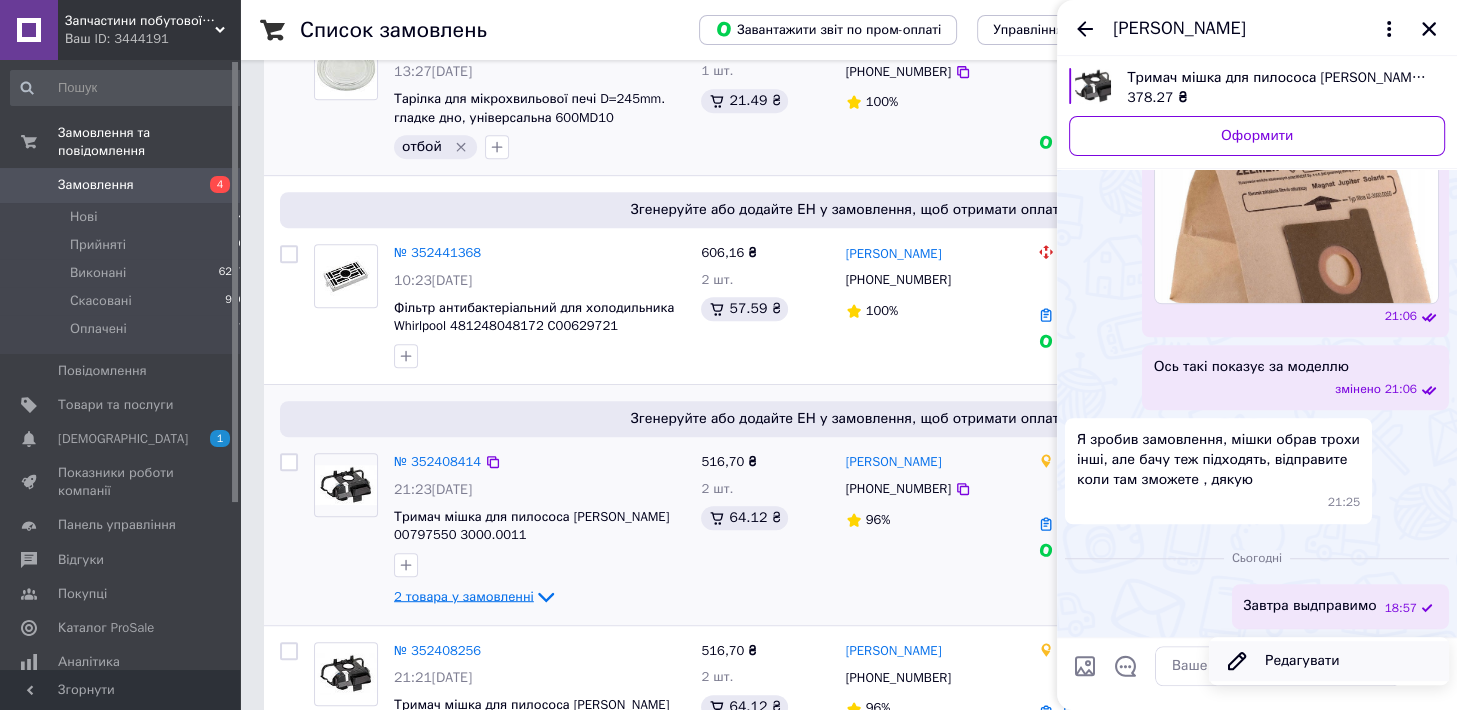 click on "Редагувати" at bounding box center [1329, 661] 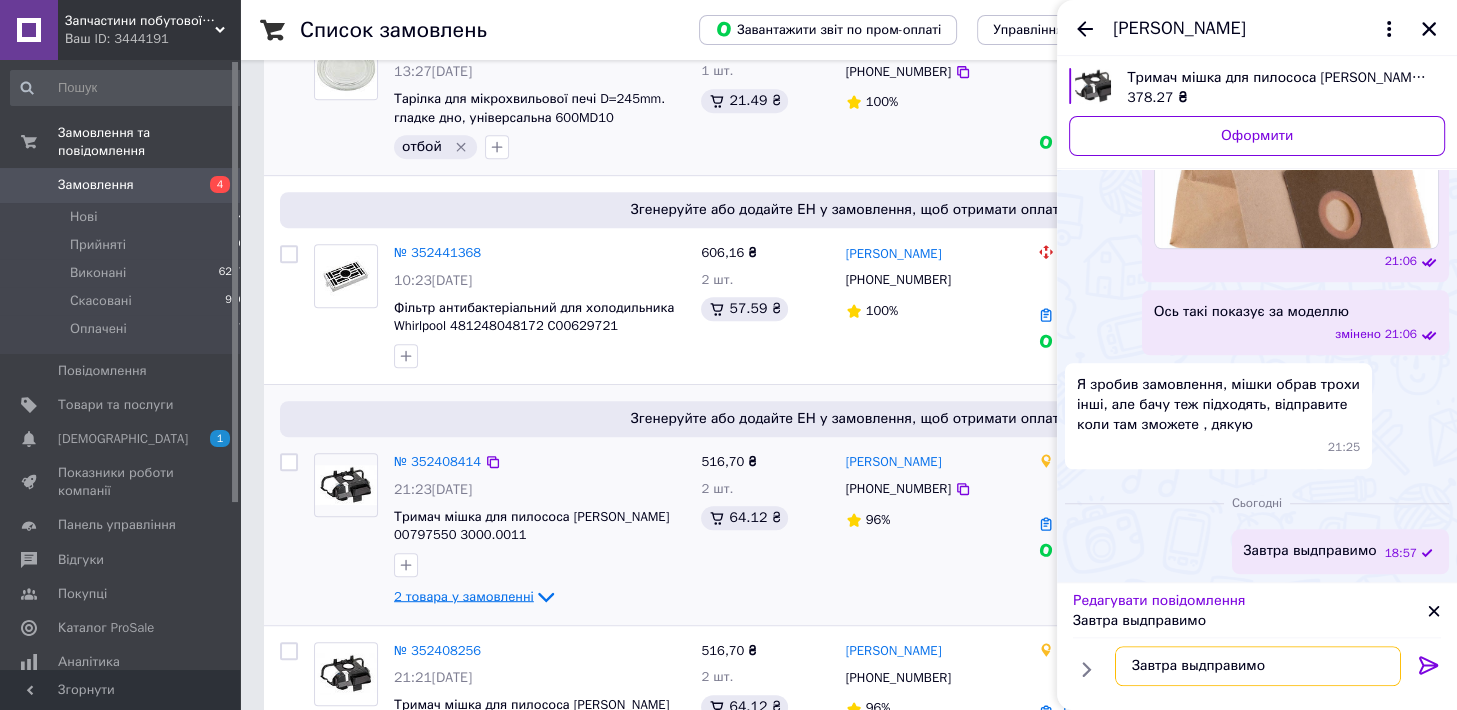 click on "Завтра выдправимо" at bounding box center (1258, 666) 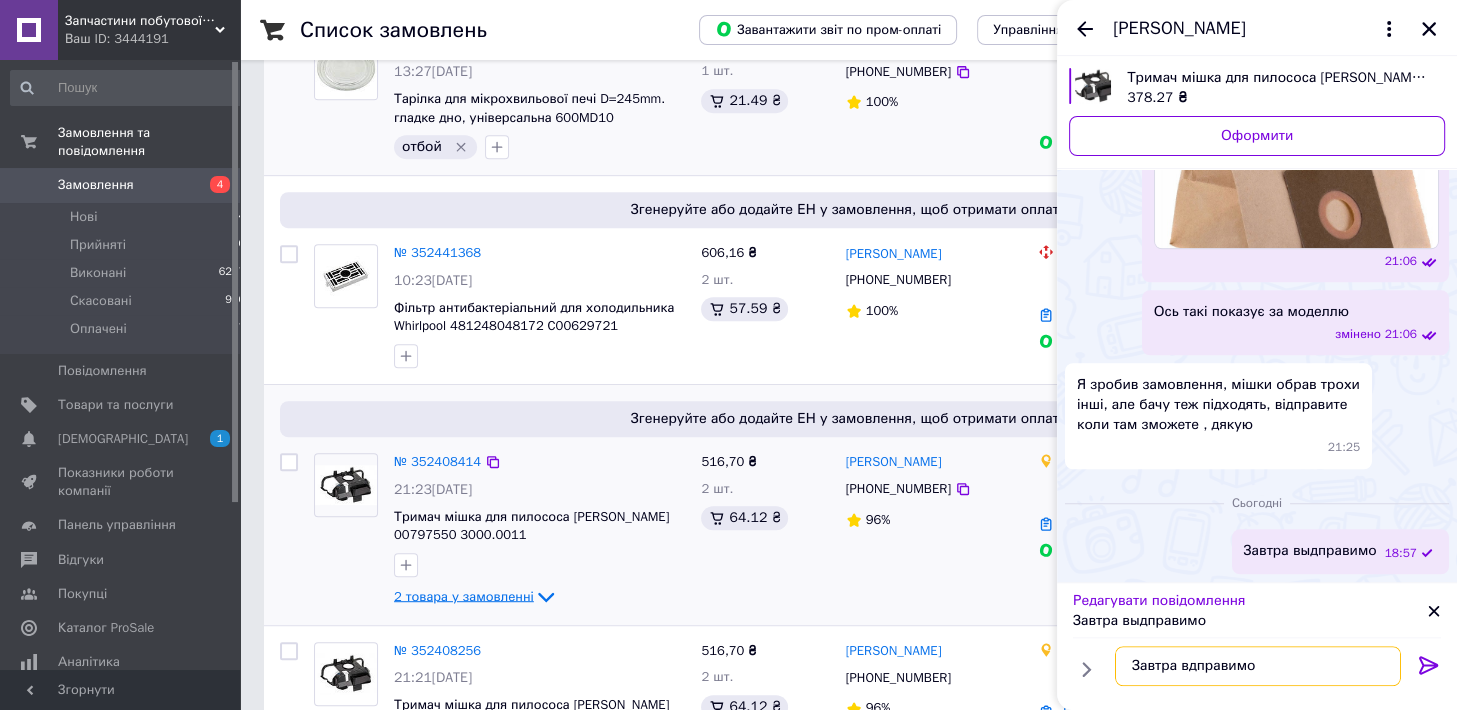 type on "Завтра відправимо" 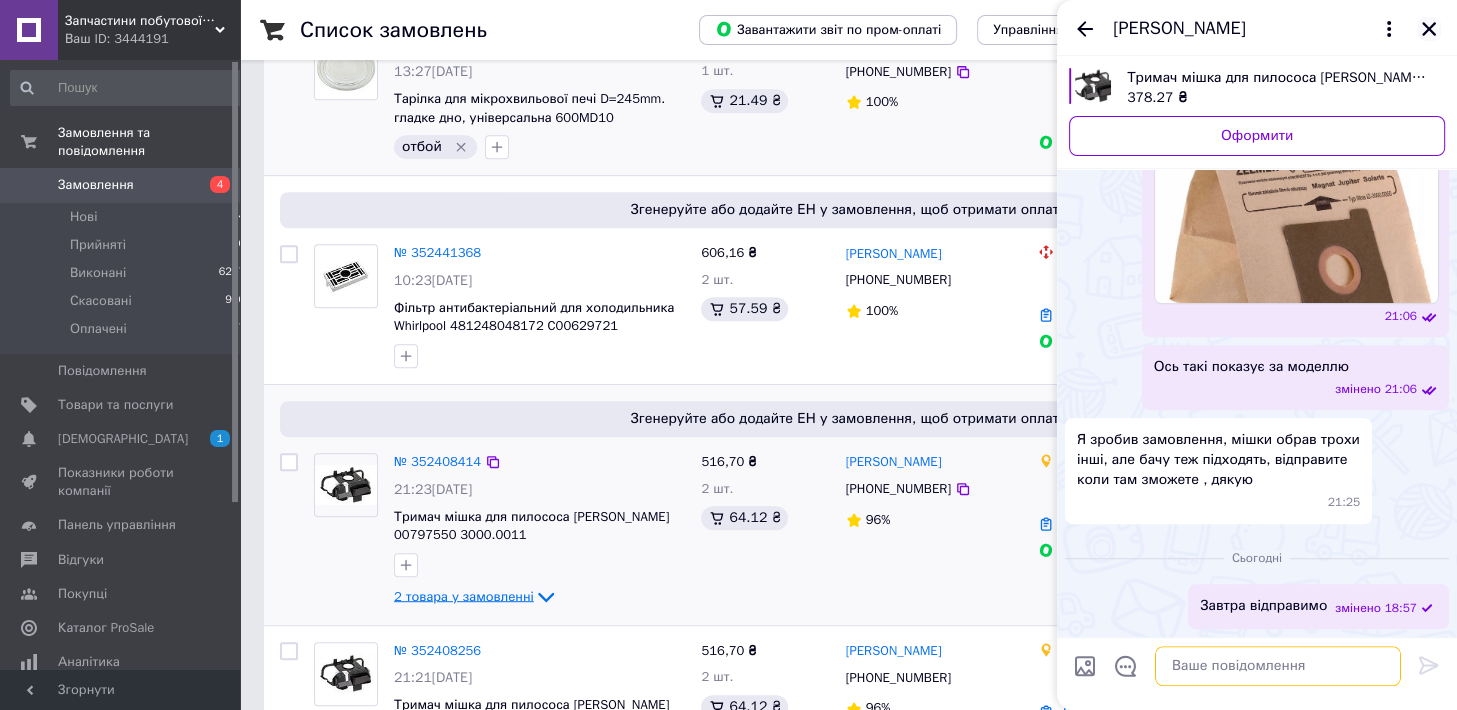 type 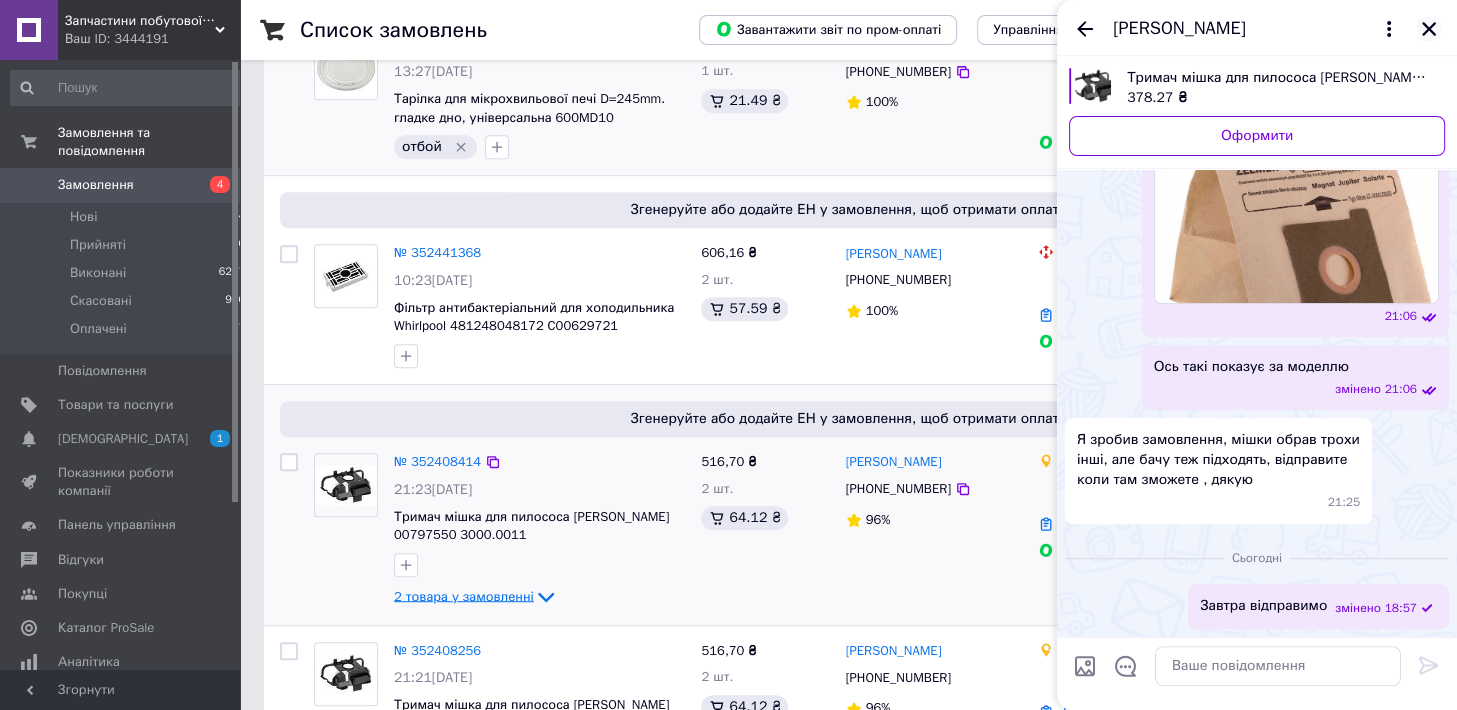 click 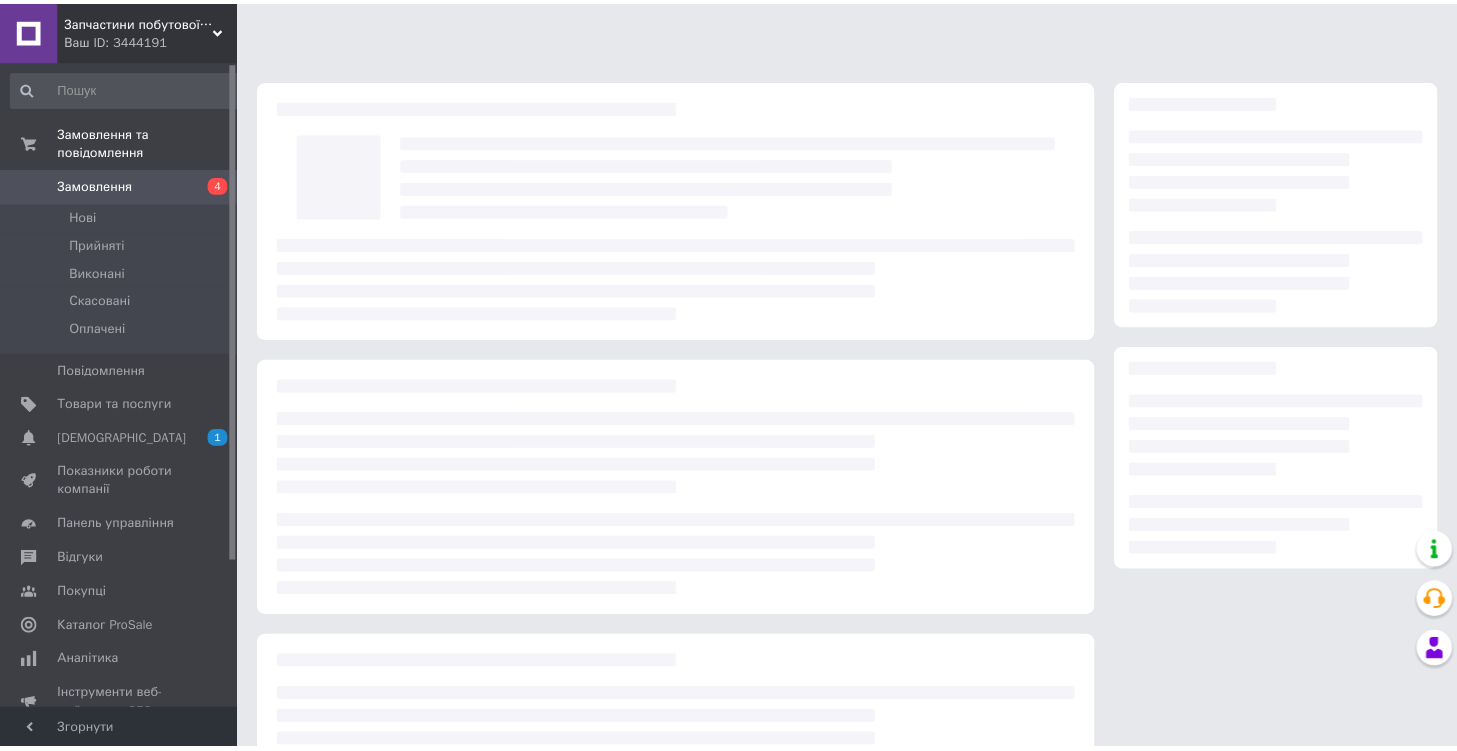 scroll, scrollTop: 0, scrollLeft: 0, axis: both 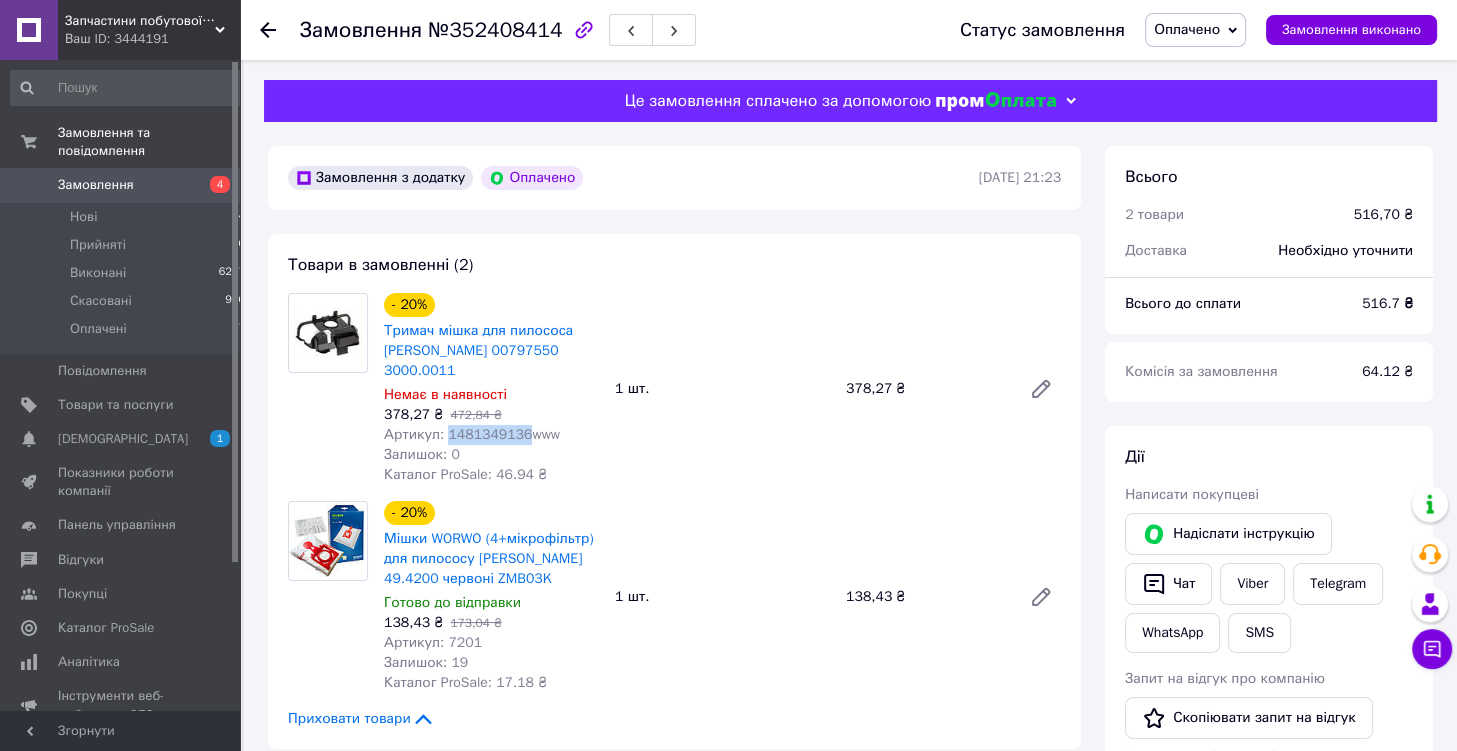 drag, startPoint x: 515, startPoint y: 417, endPoint x: 445, endPoint y: 416, distance: 70.00714 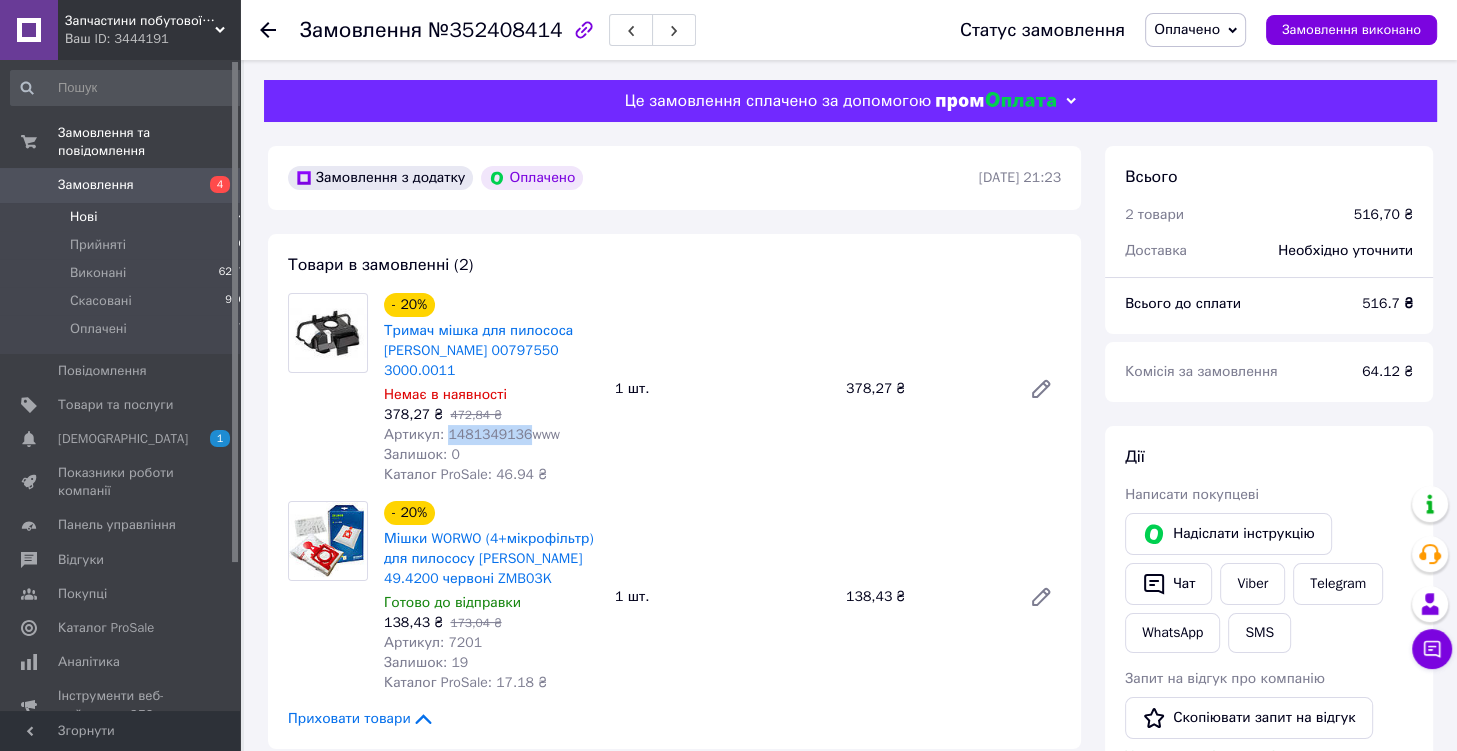 copy on "1481349136" 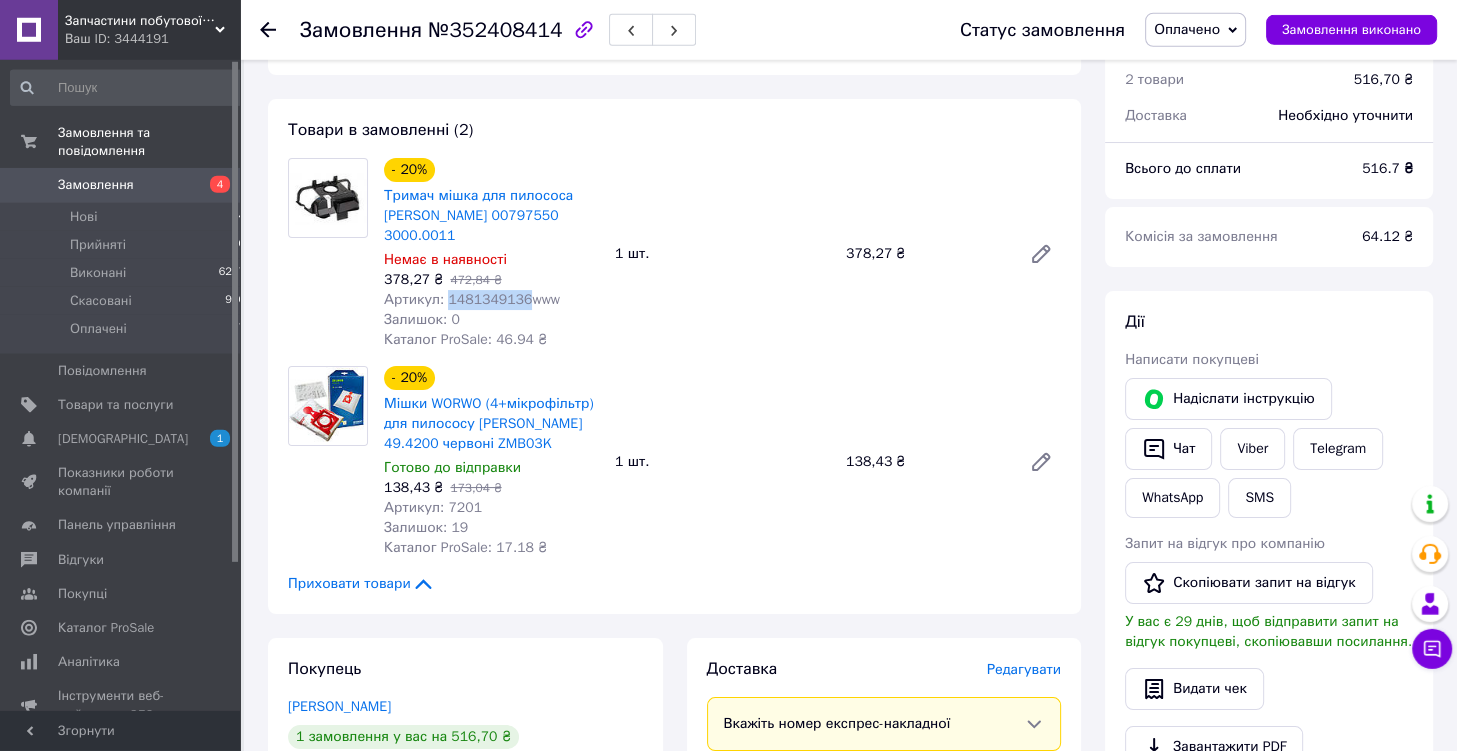 scroll, scrollTop: 105, scrollLeft: 0, axis: vertical 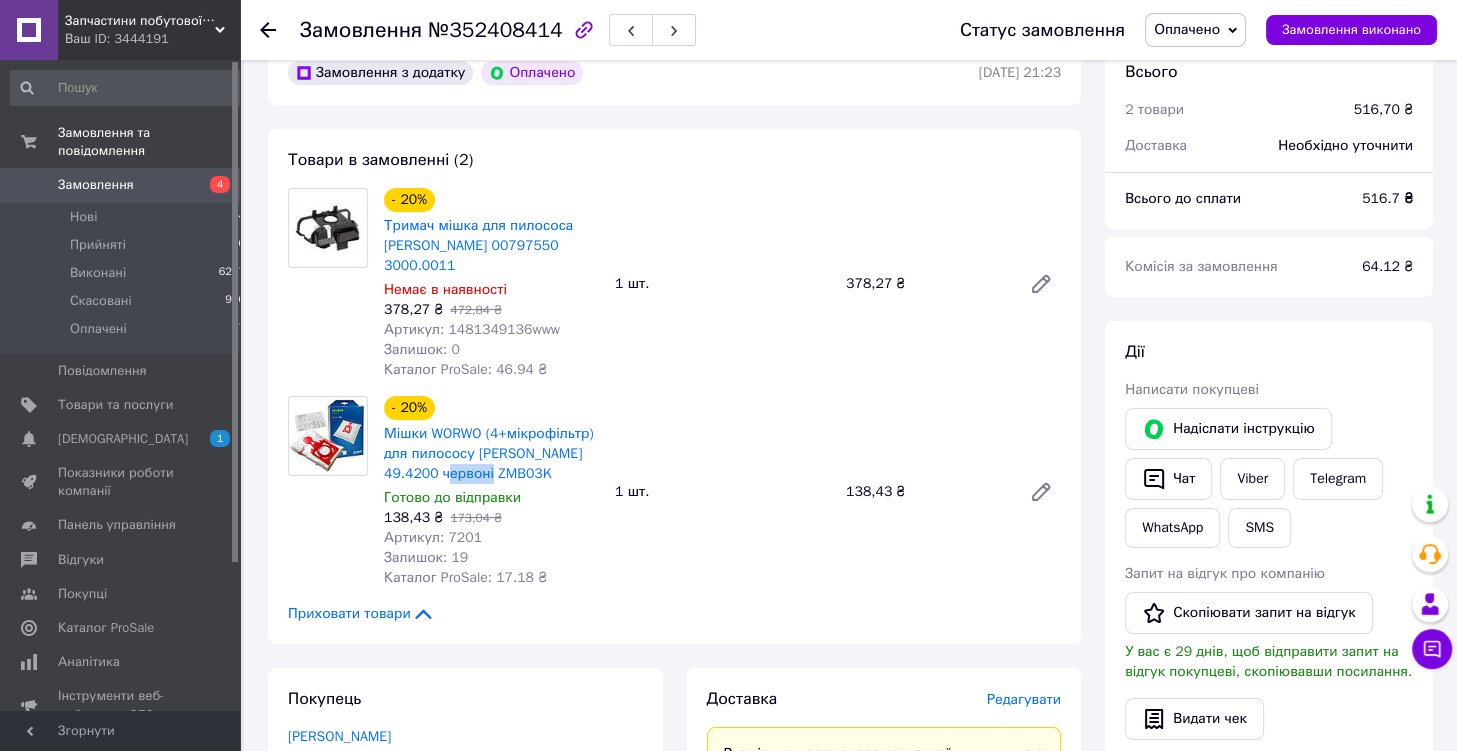 drag, startPoint x: 511, startPoint y: 459, endPoint x: 452, endPoint y: 491, distance: 67.11929 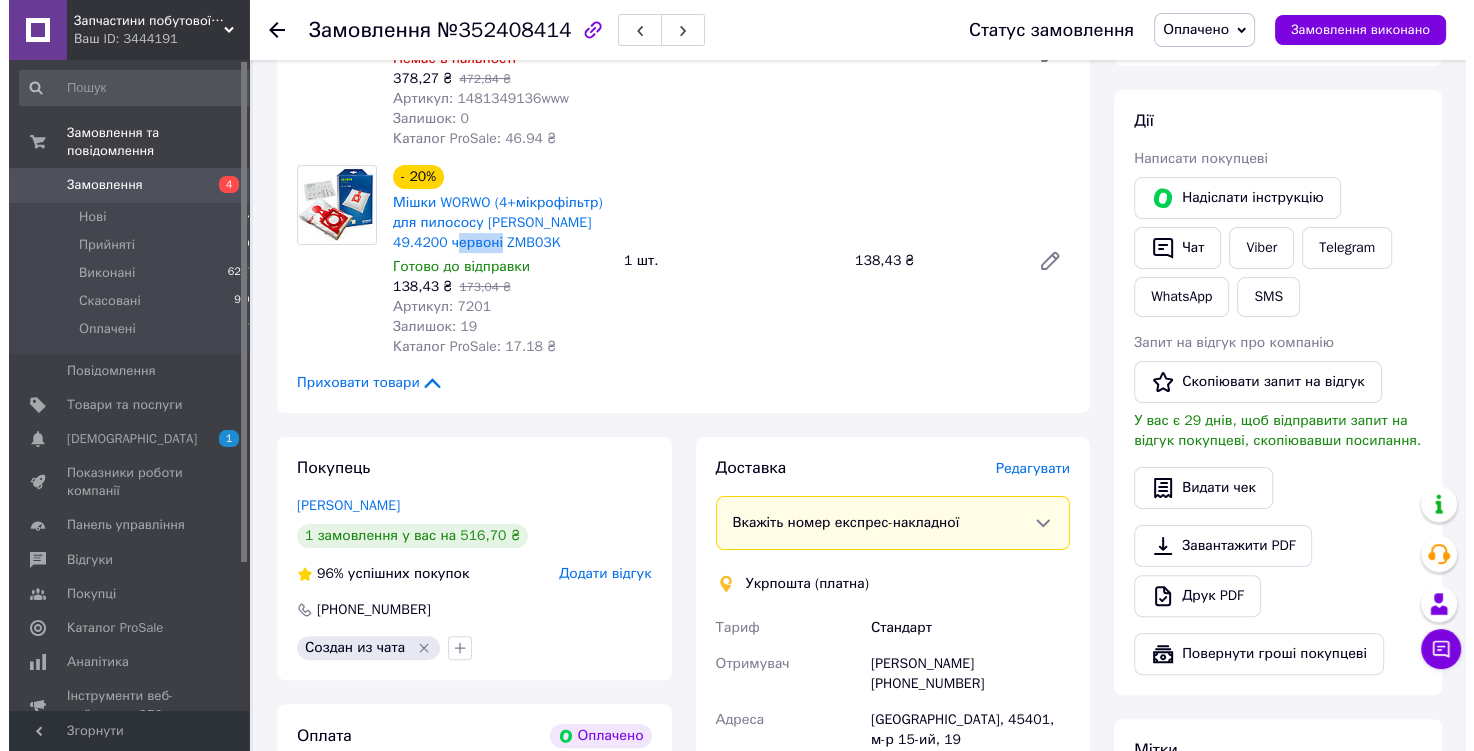 scroll, scrollTop: 422, scrollLeft: 0, axis: vertical 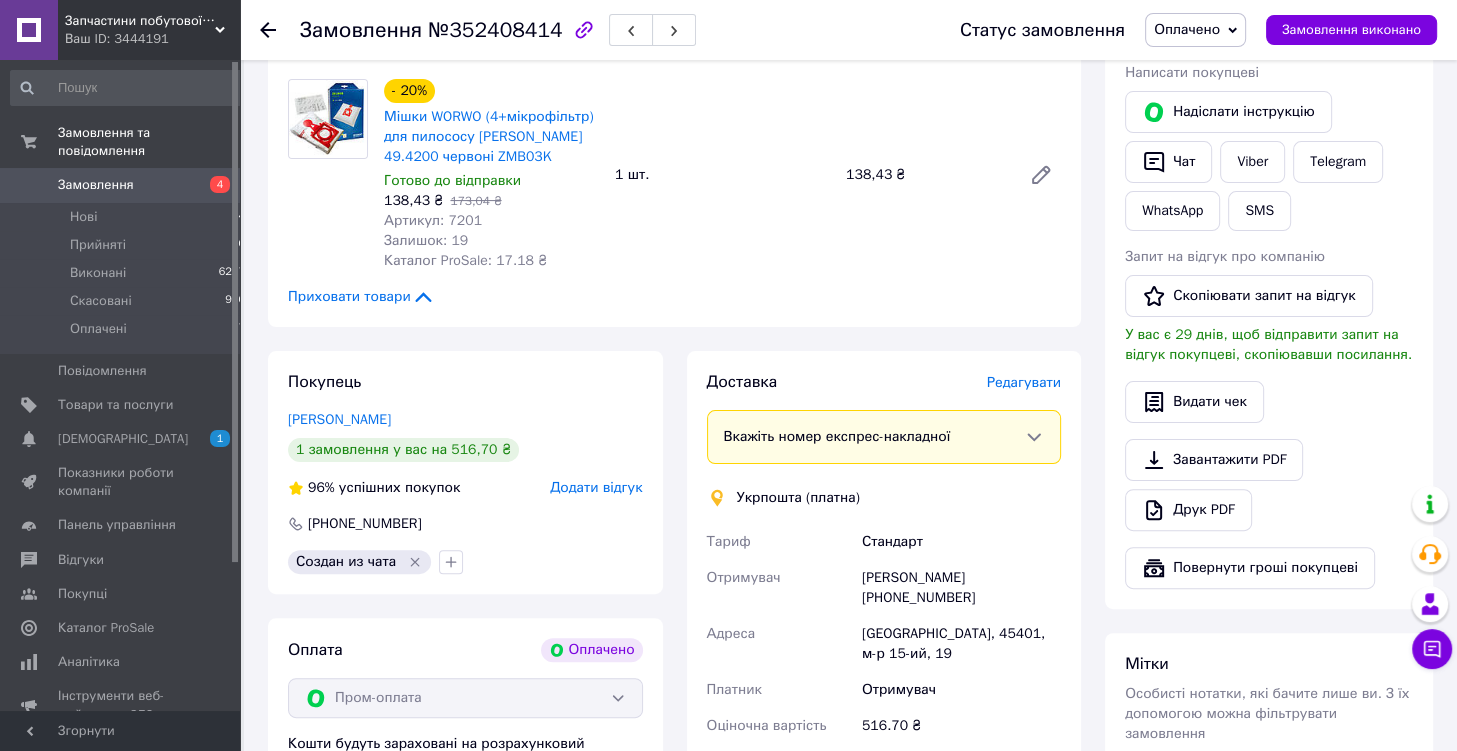 click on "Редагувати" at bounding box center (1024, 382) 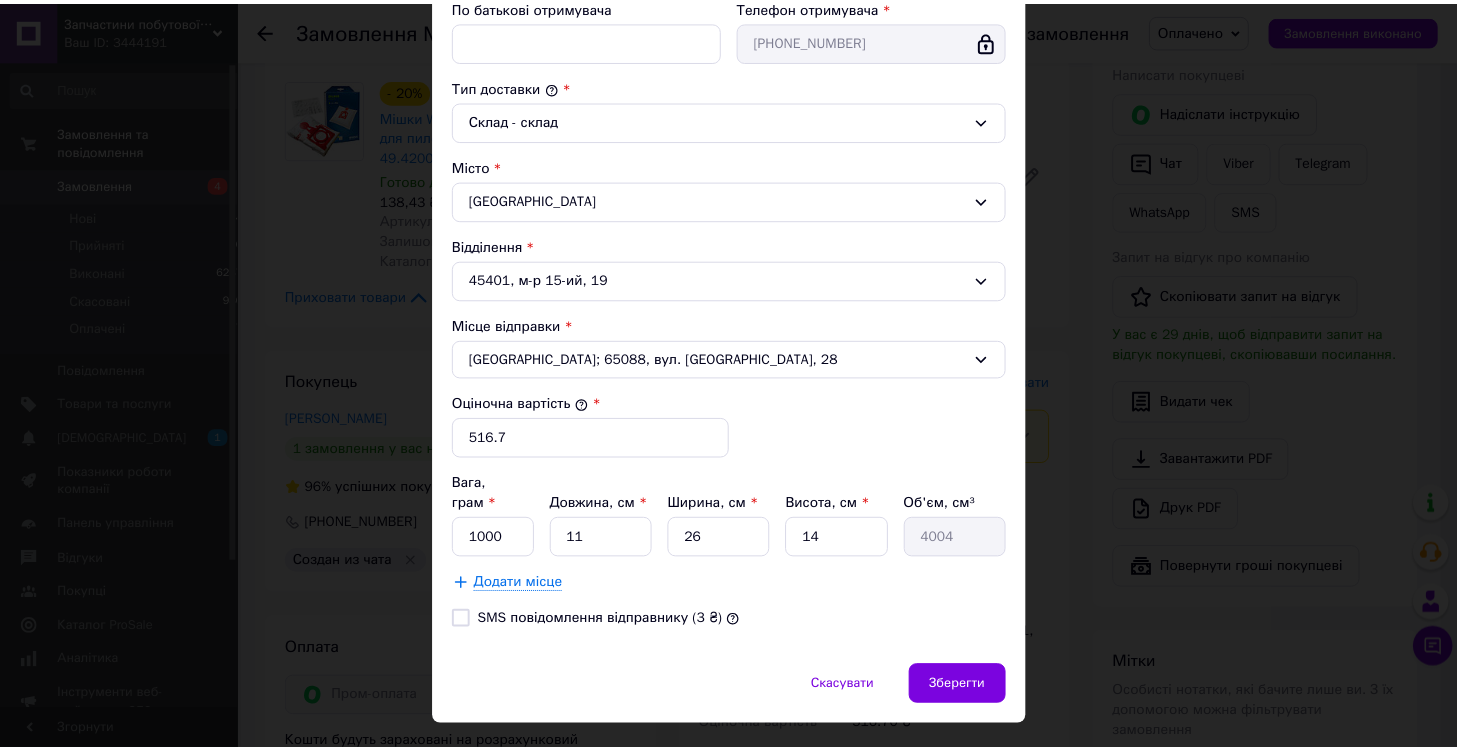 scroll, scrollTop: 495, scrollLeft: 0, axis: vertical 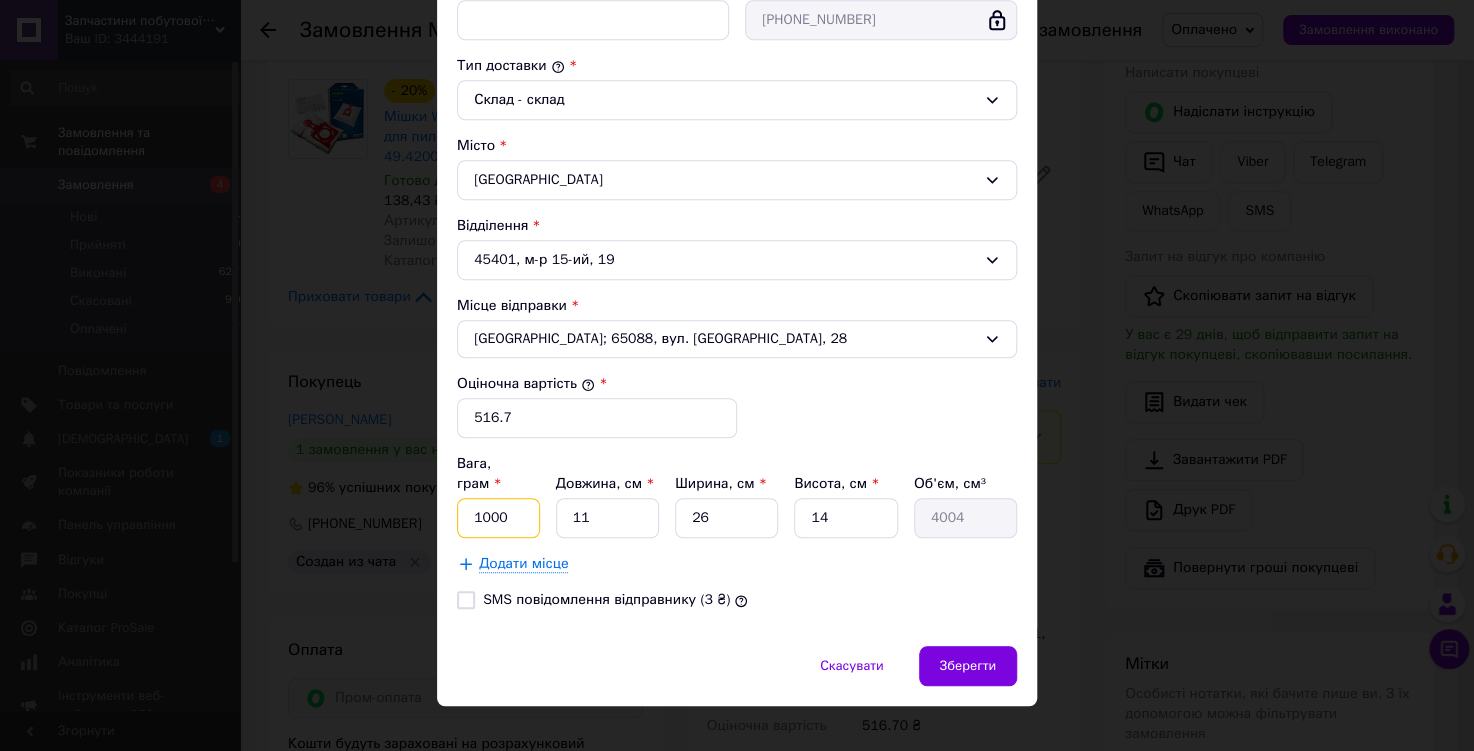 click on "1000" at bounding box center [498, 518] 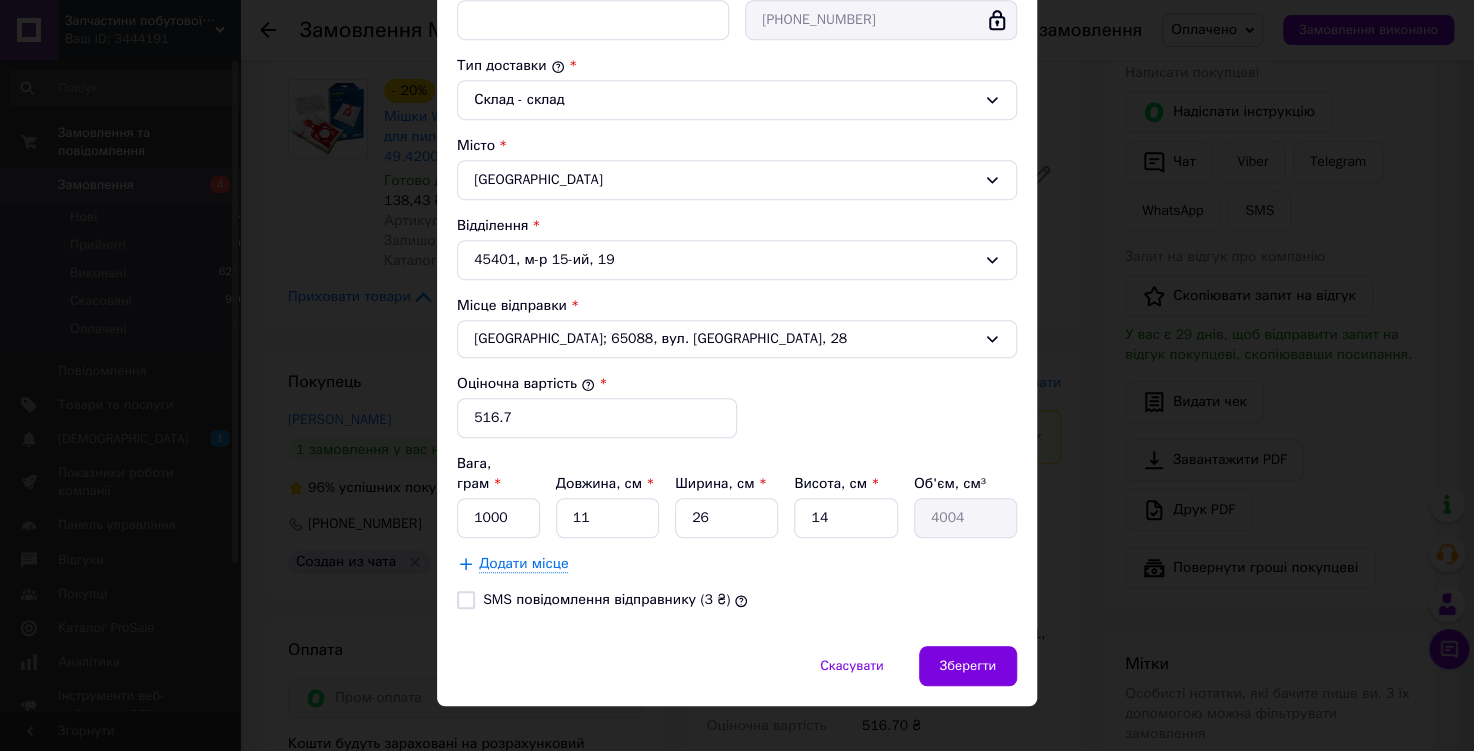 click on "× Редагування доставки Спосіб доставки Укрпошта (платна) Тариф     * Стандарт Платник   * Отримувач Прізвище отримувача   * Босюк Ім'я отримувача   * Олег По батькові отримувача Телефон отримувача   * +380989646404 Тип доставки     * Склад - склад Місто Нововолинськ Відділення 45401, м-р 15-ий, 19 Місце відправки   * Одеса; 65088, вул. Тополина, 28 Оціночна вартість     * 516.7 Вага, грам   * 1000 Довжина, см   * 11 Ширина, см   * 26 Висота, см   * 14 Об'єм, см³ 4004 Додати місце SMS повідомлення відправнику (3 ₴)   Скасувати   Зберегти" at bounding box center (737, 375) 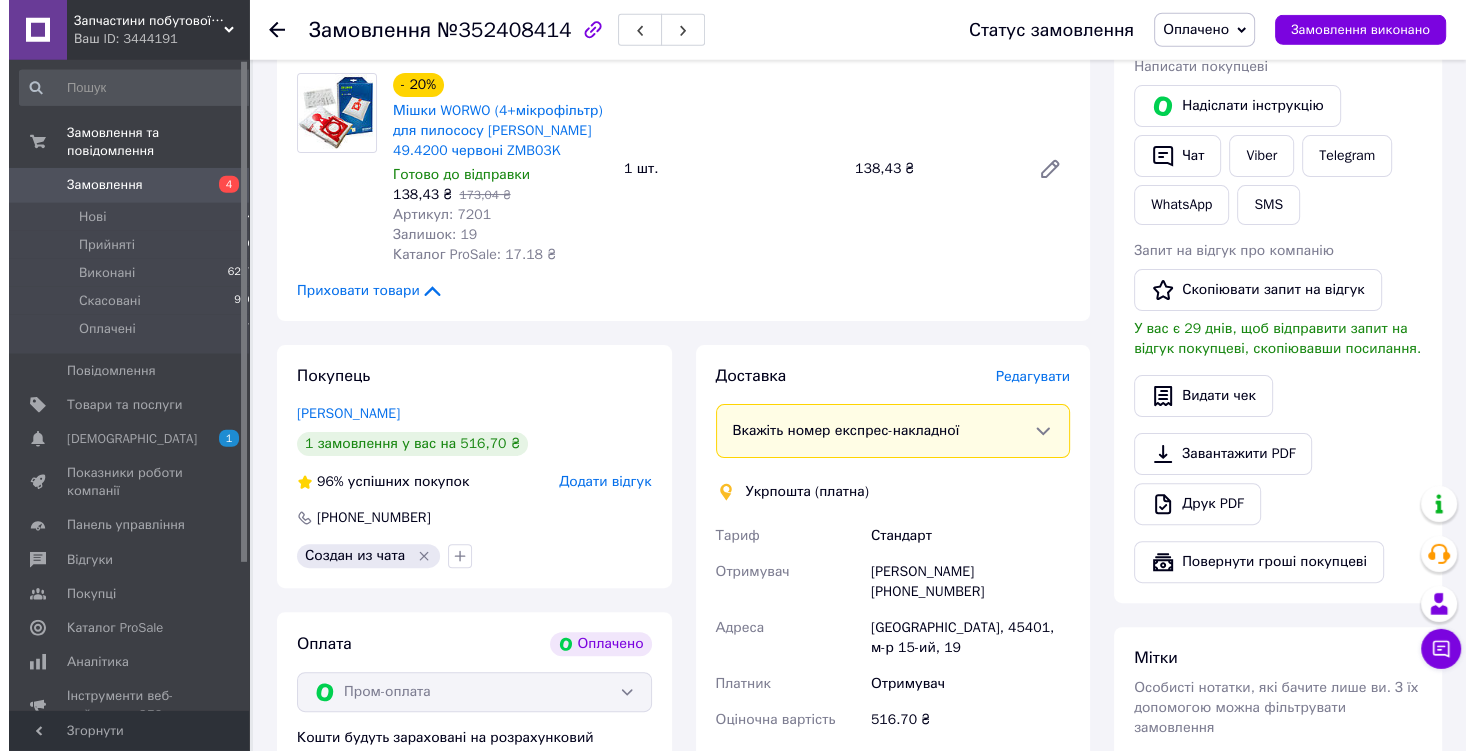 scroll, scrollTop: 528, scrollLeft: 0, axis: vertical 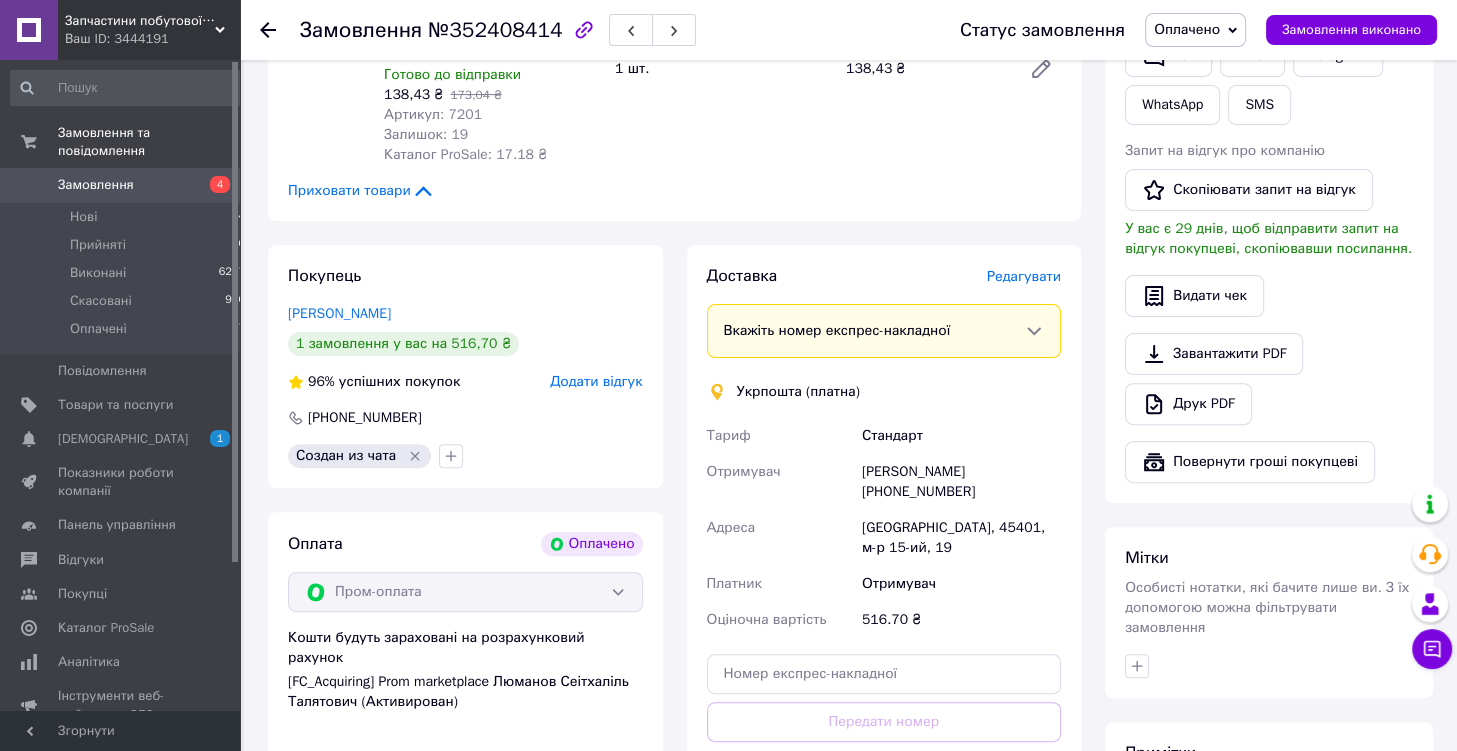 click on "Редагувати" at bounding box center [1024, 276] 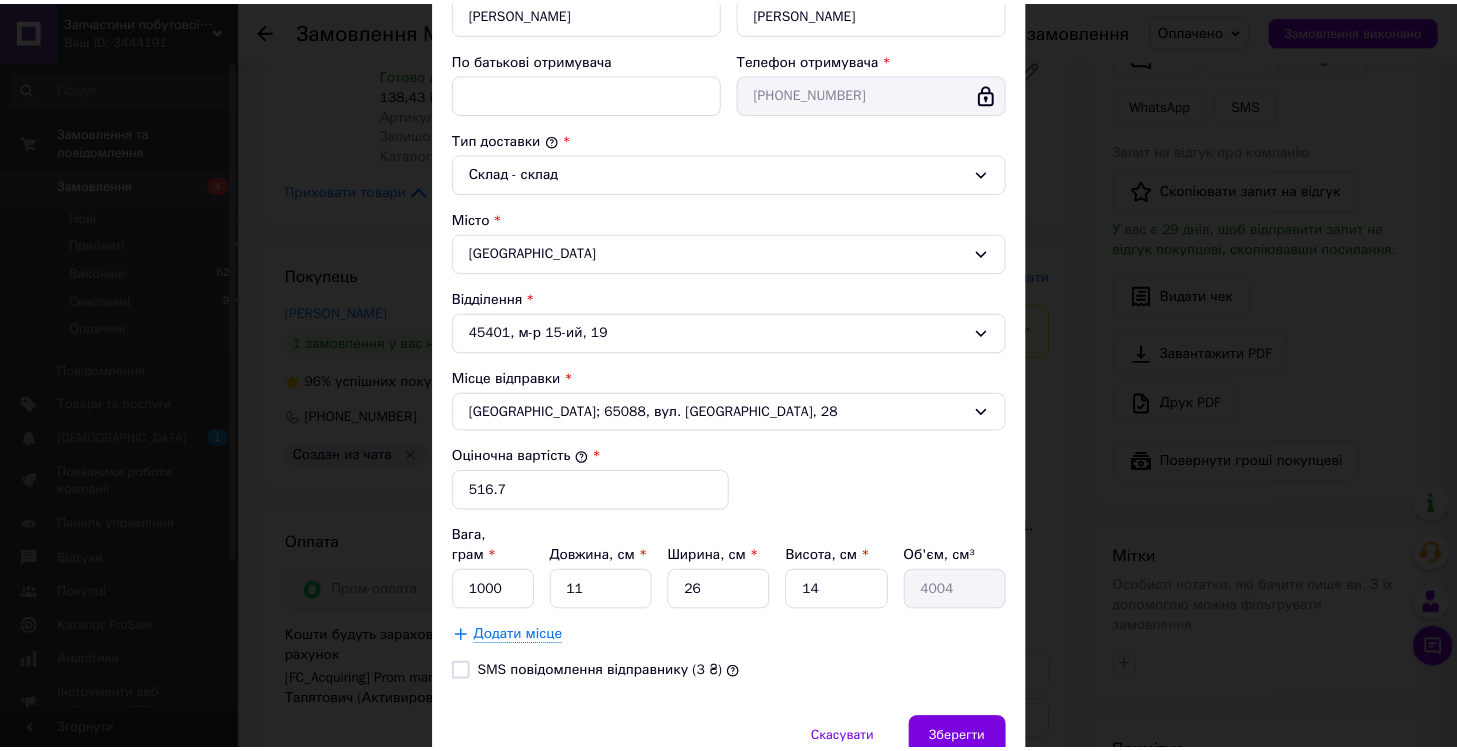 scroll, scrollTop: 442, scrollLeft: 0, axis: vertical 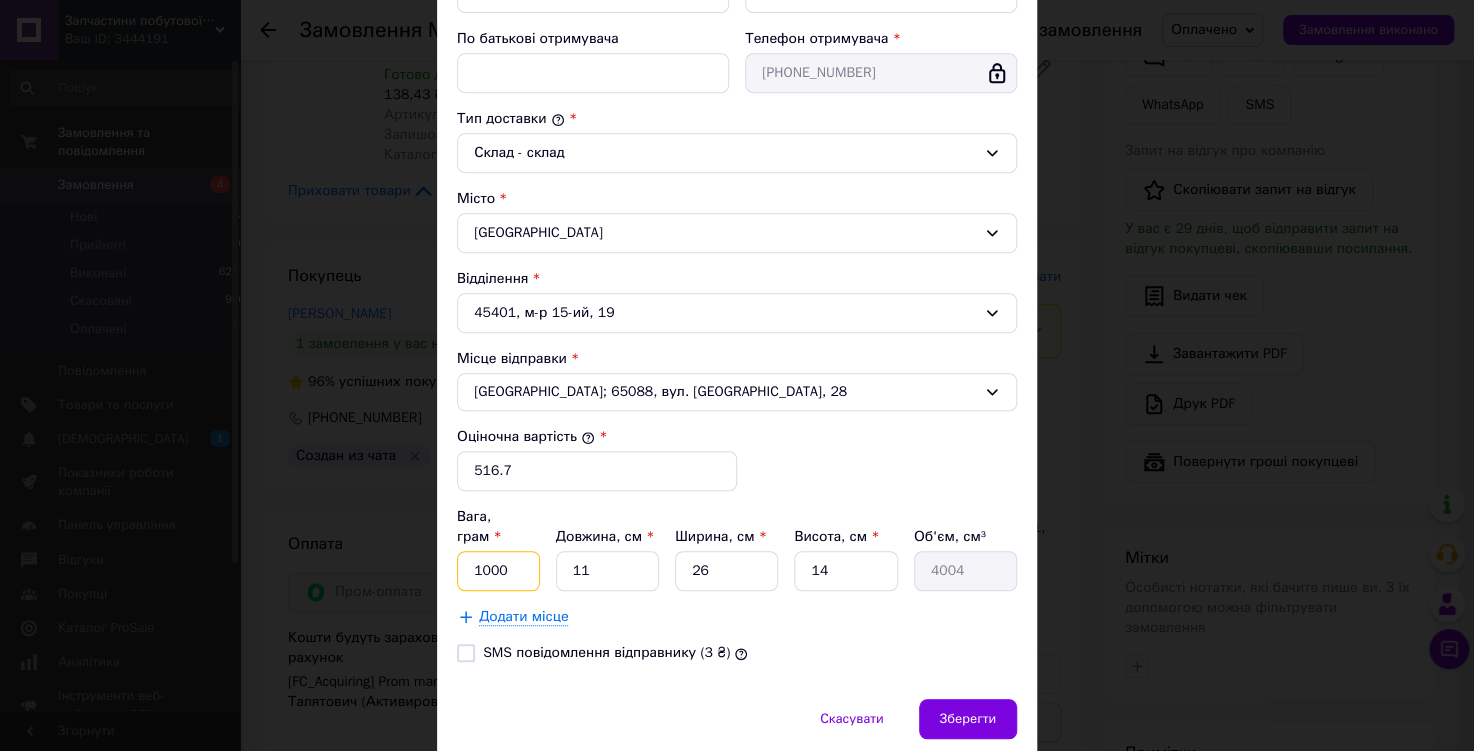 drag, startPoint x: 474, startPoint y: 550, endPoint x: 451, endPoint y: 550, distance: 23 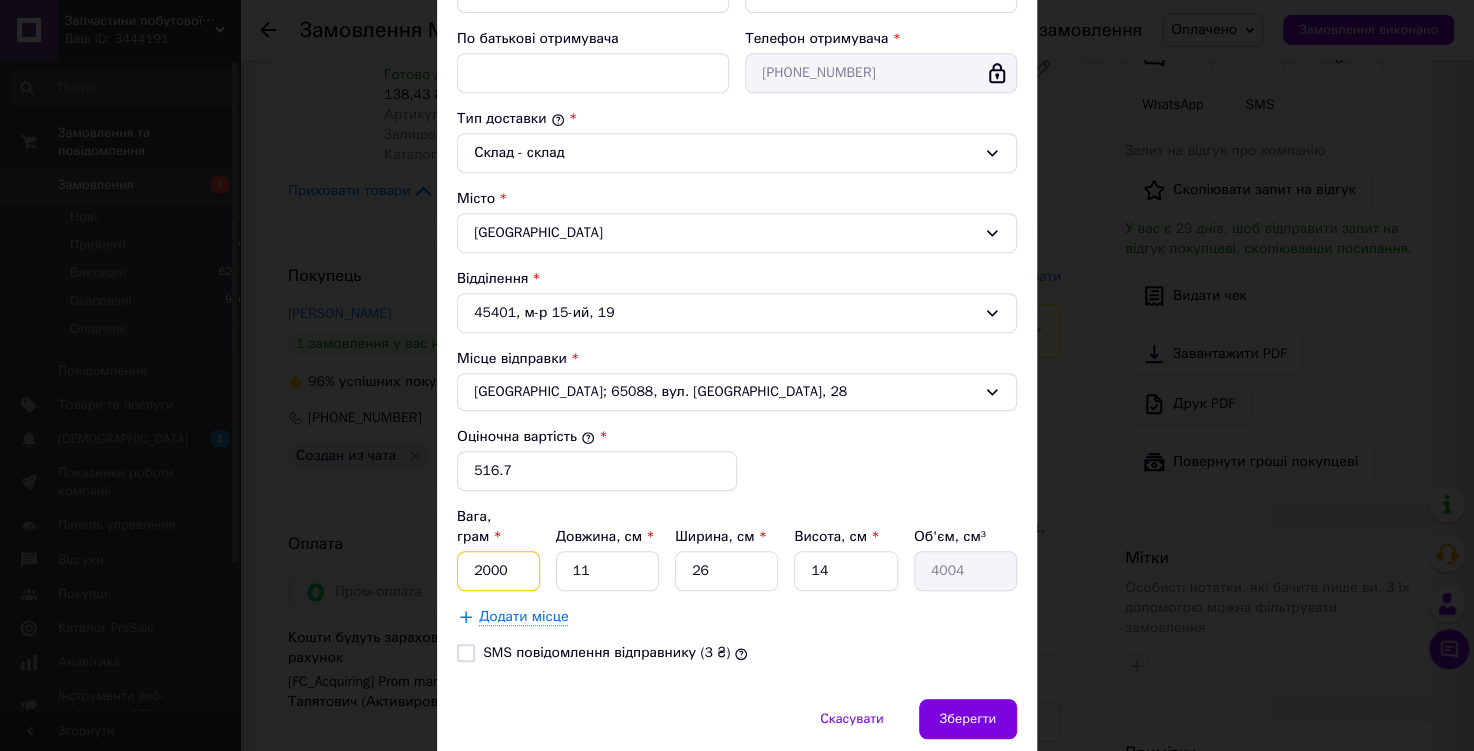 type on "2000" 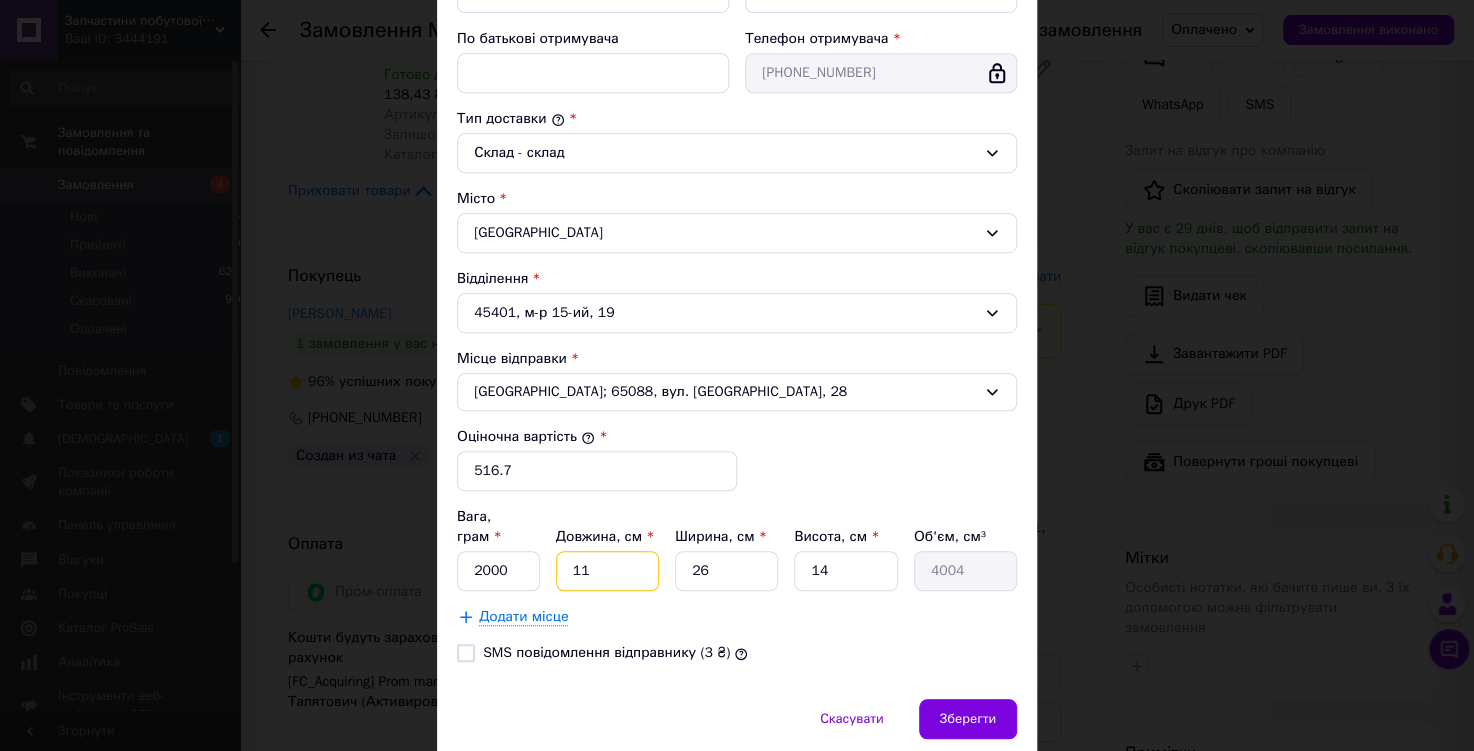 click on "11" at bounding box center [607, 571] 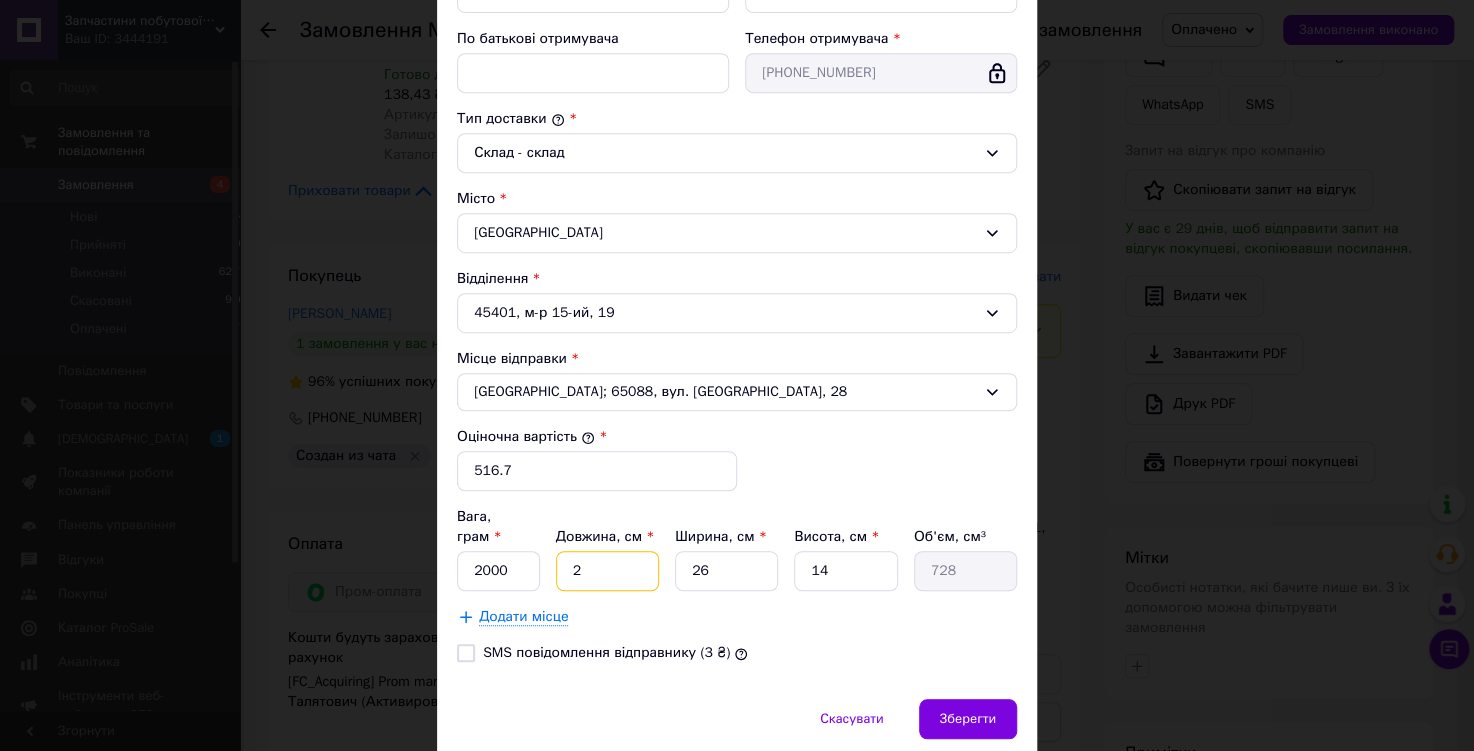type on "20" 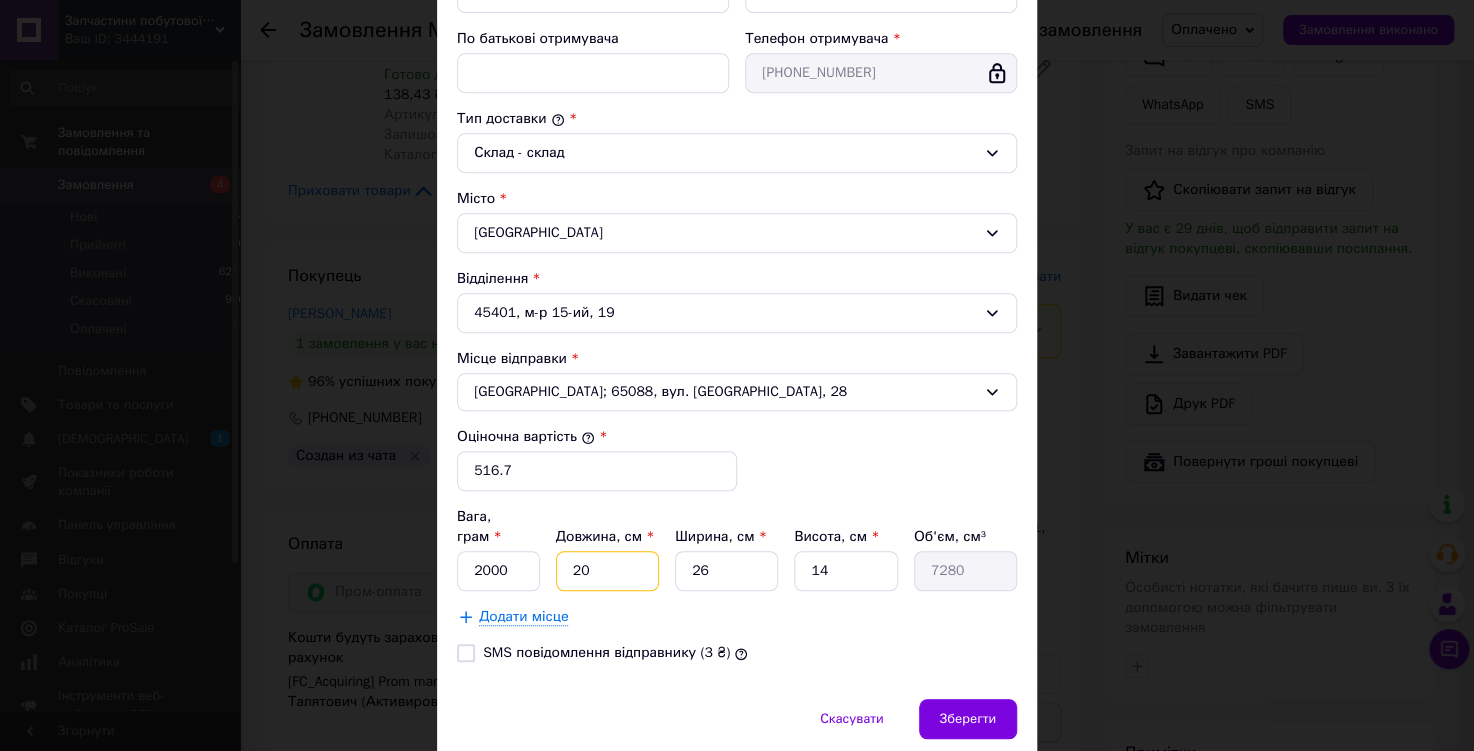 type on "2" 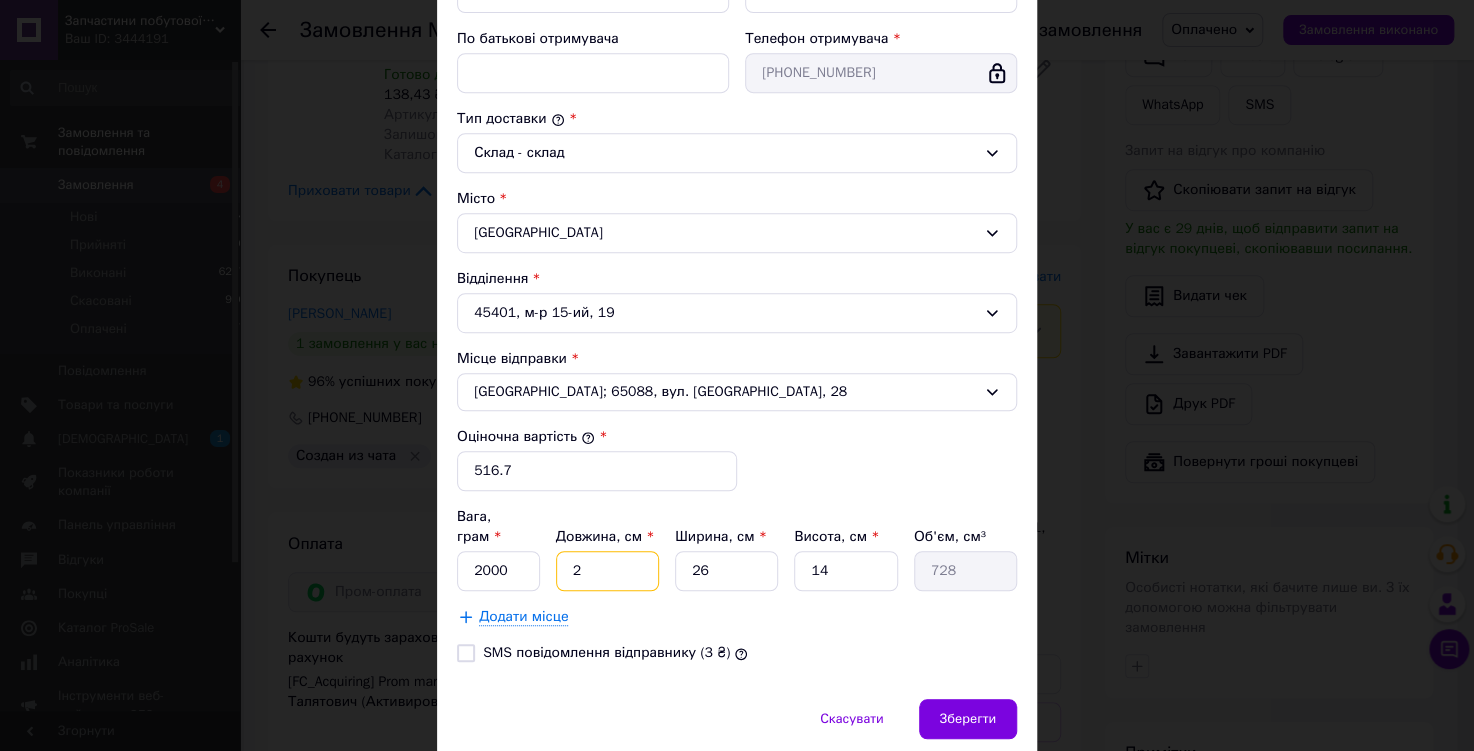 type 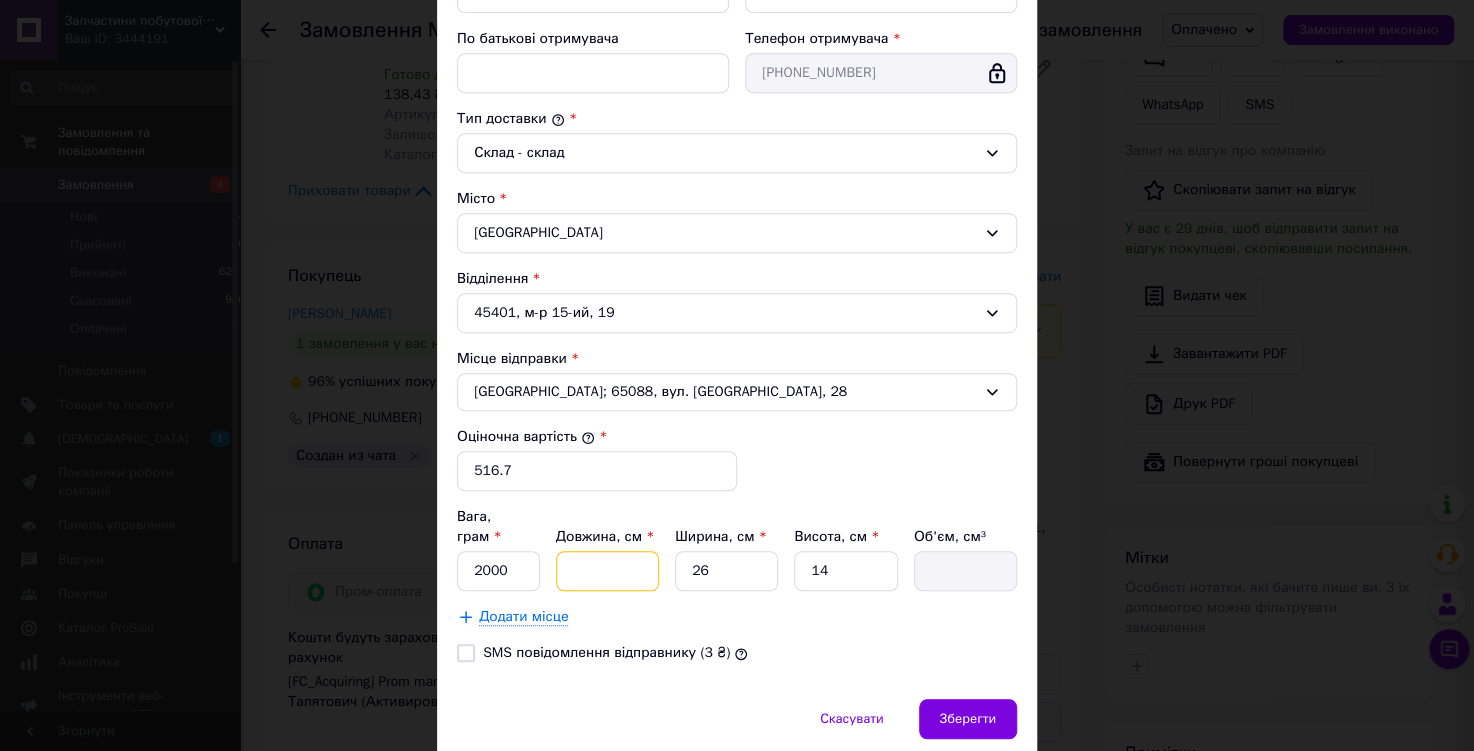 type on "1" 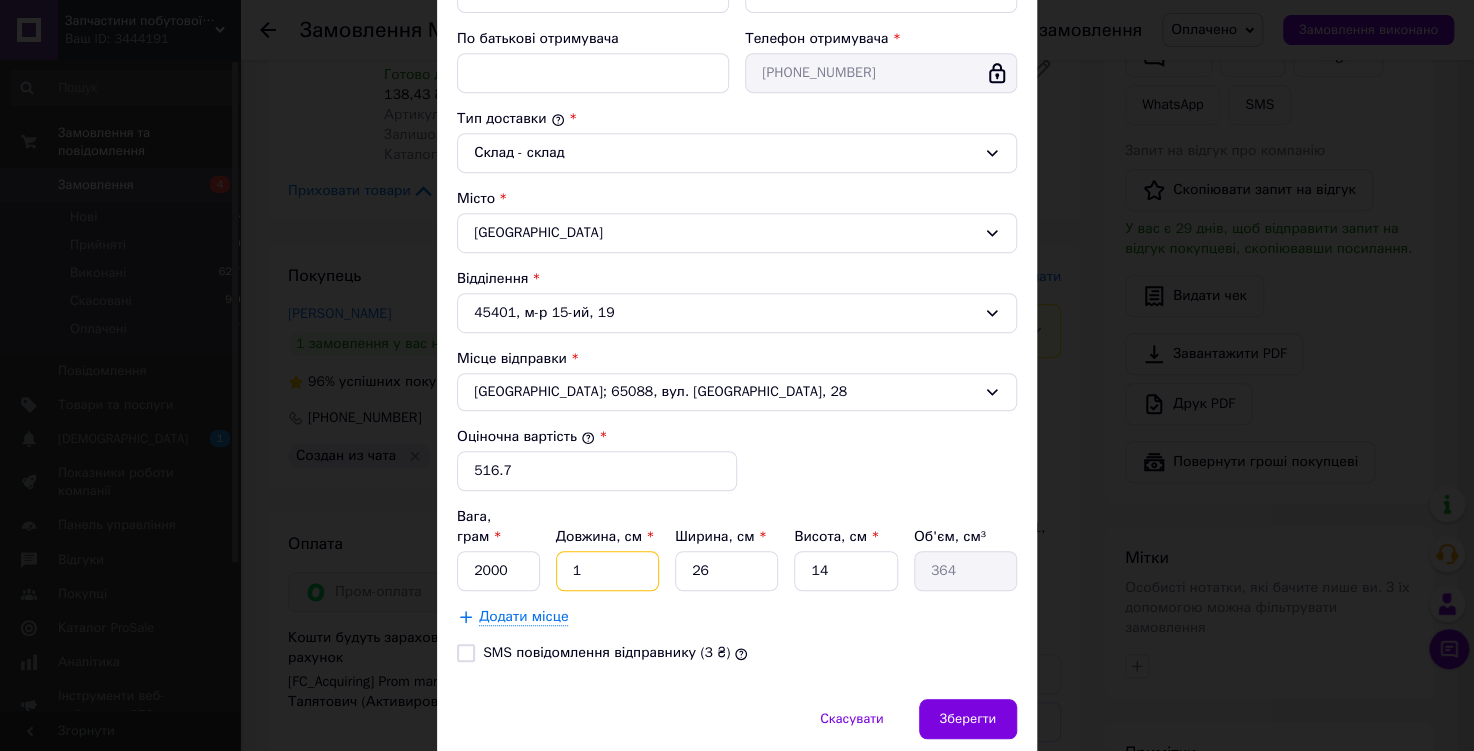 type on "15" 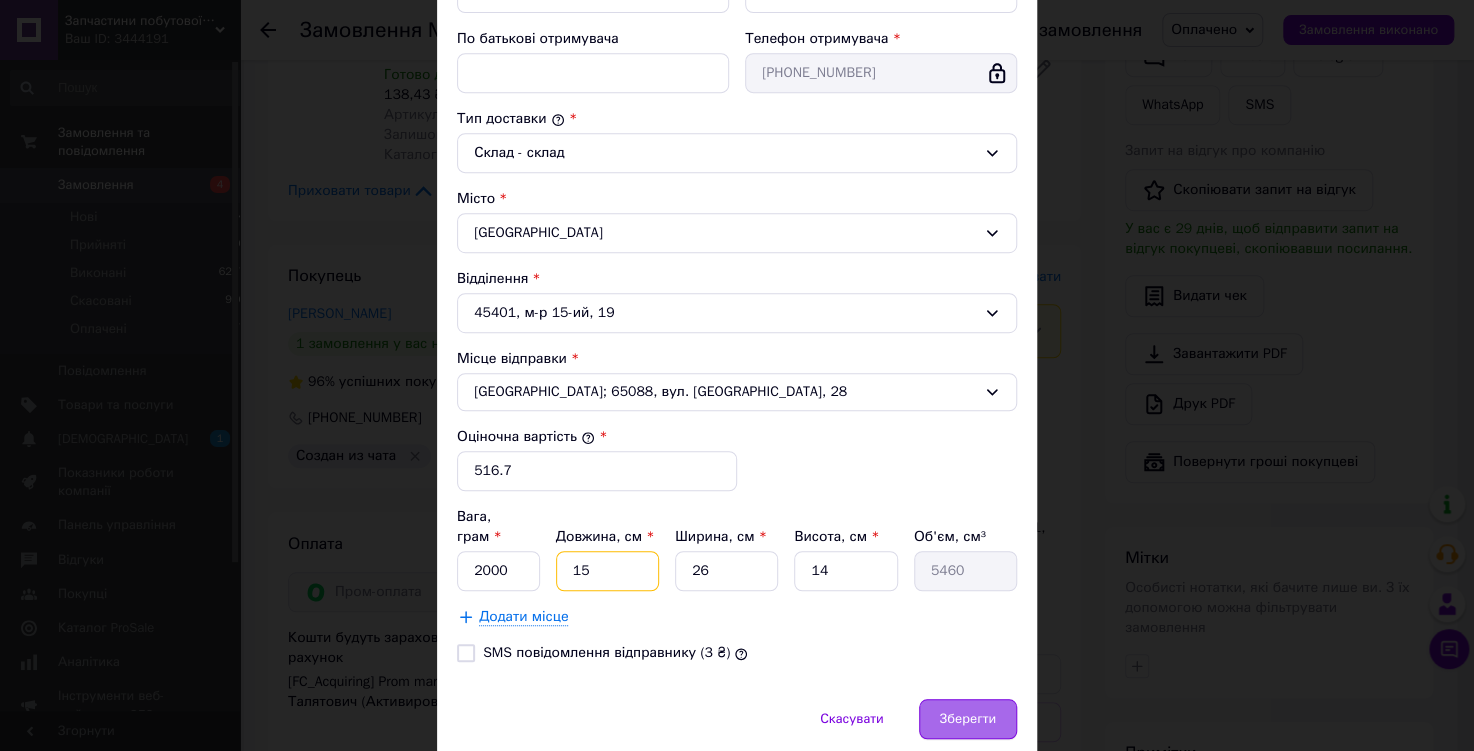 type on "15" 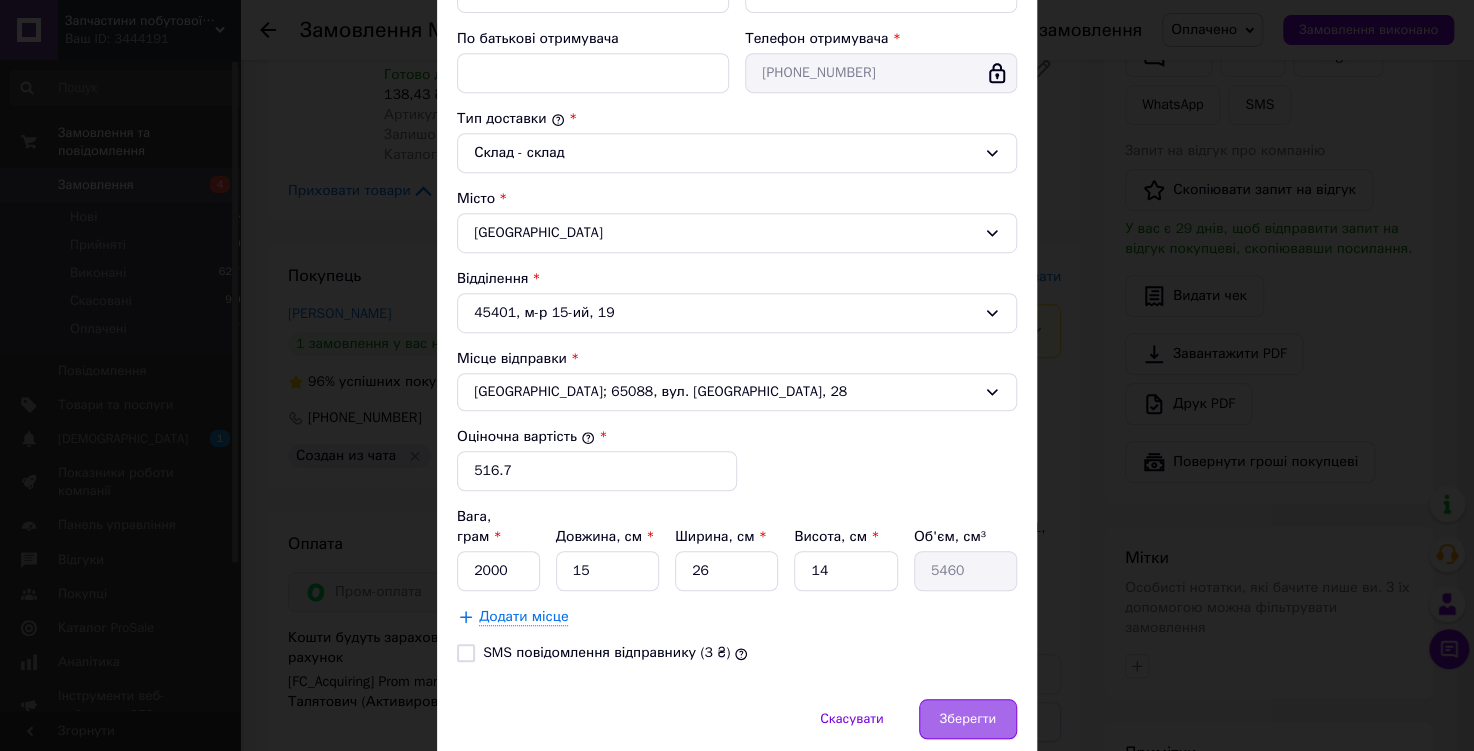 click on "Зберегти" at bounding box center [968, 719] 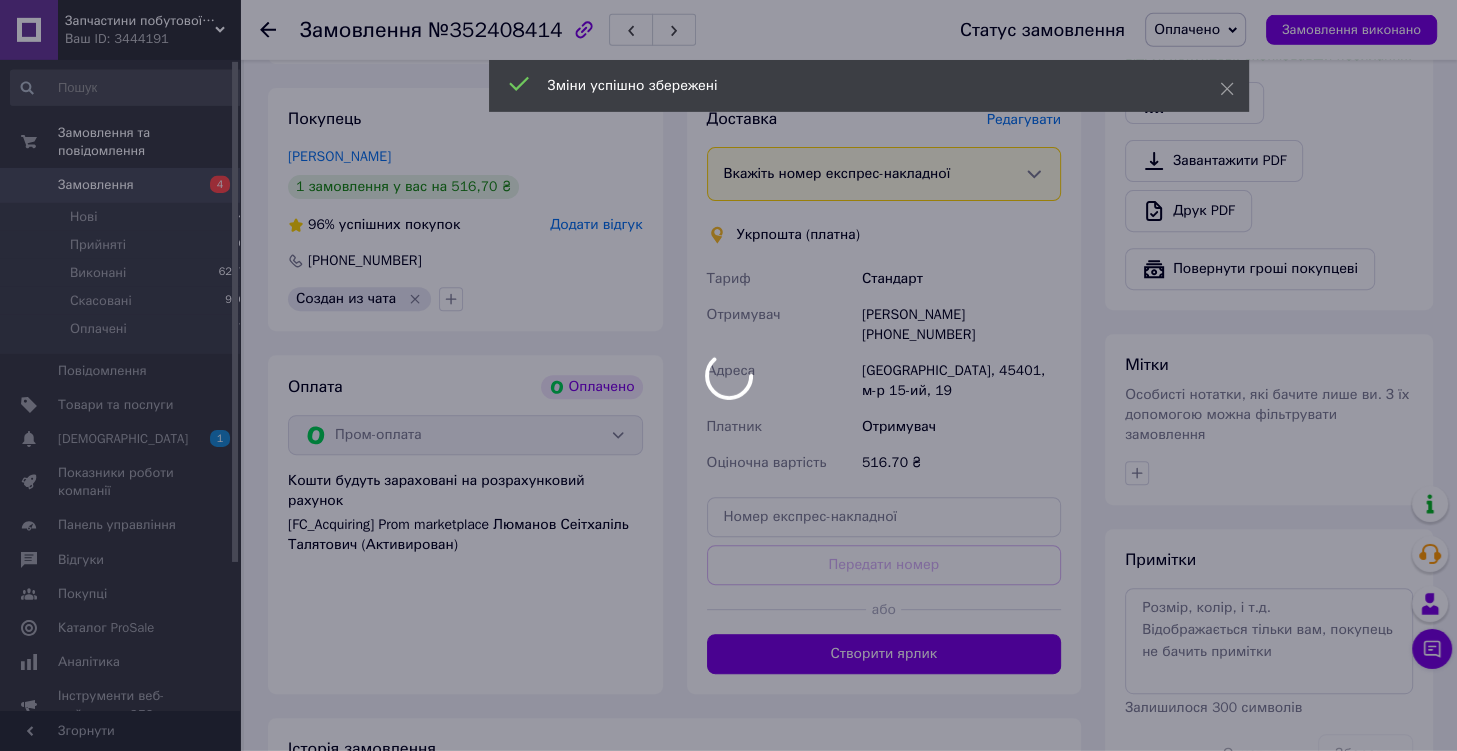 scroll, scrollTop: 852, scrollLeft: 0, axis: vertical 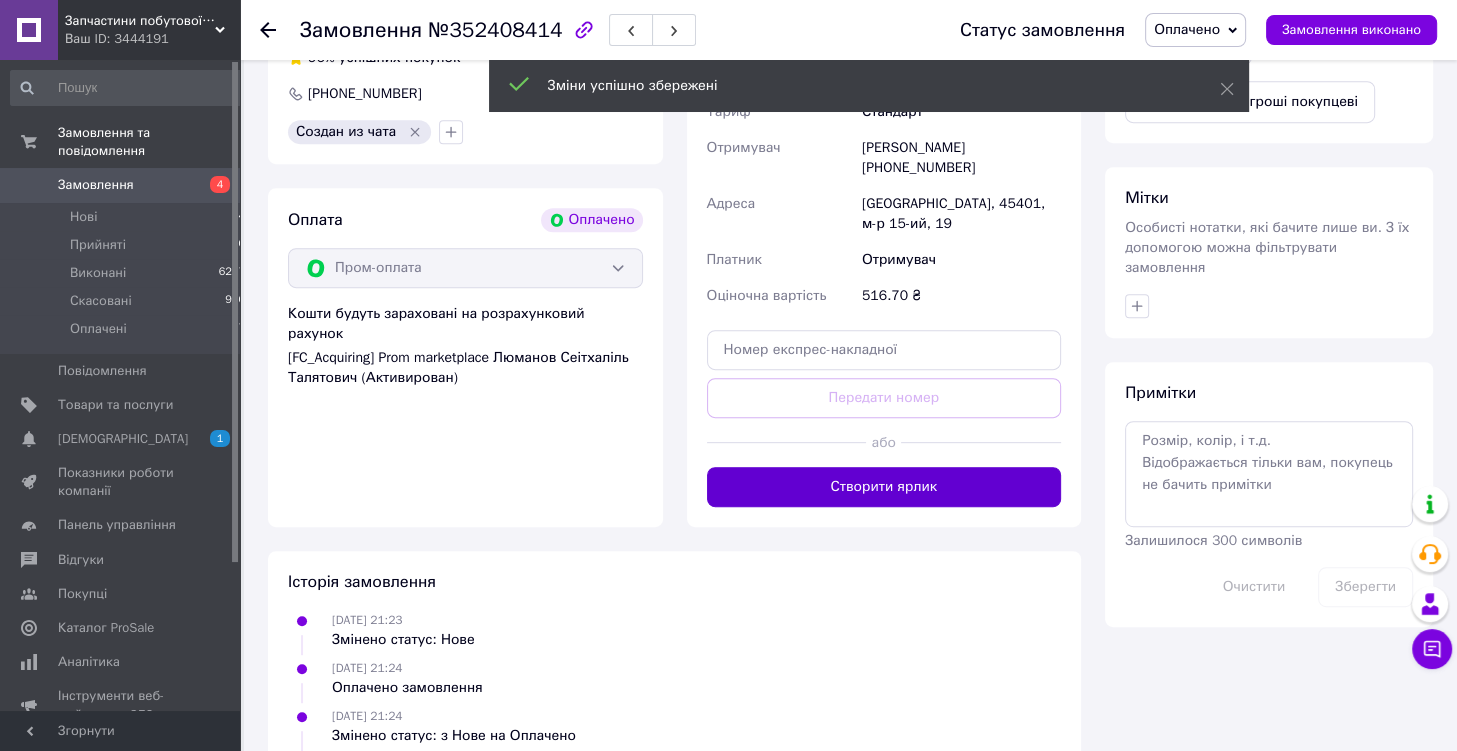click on "Створити ярлик" at bounding box center (884, 487) 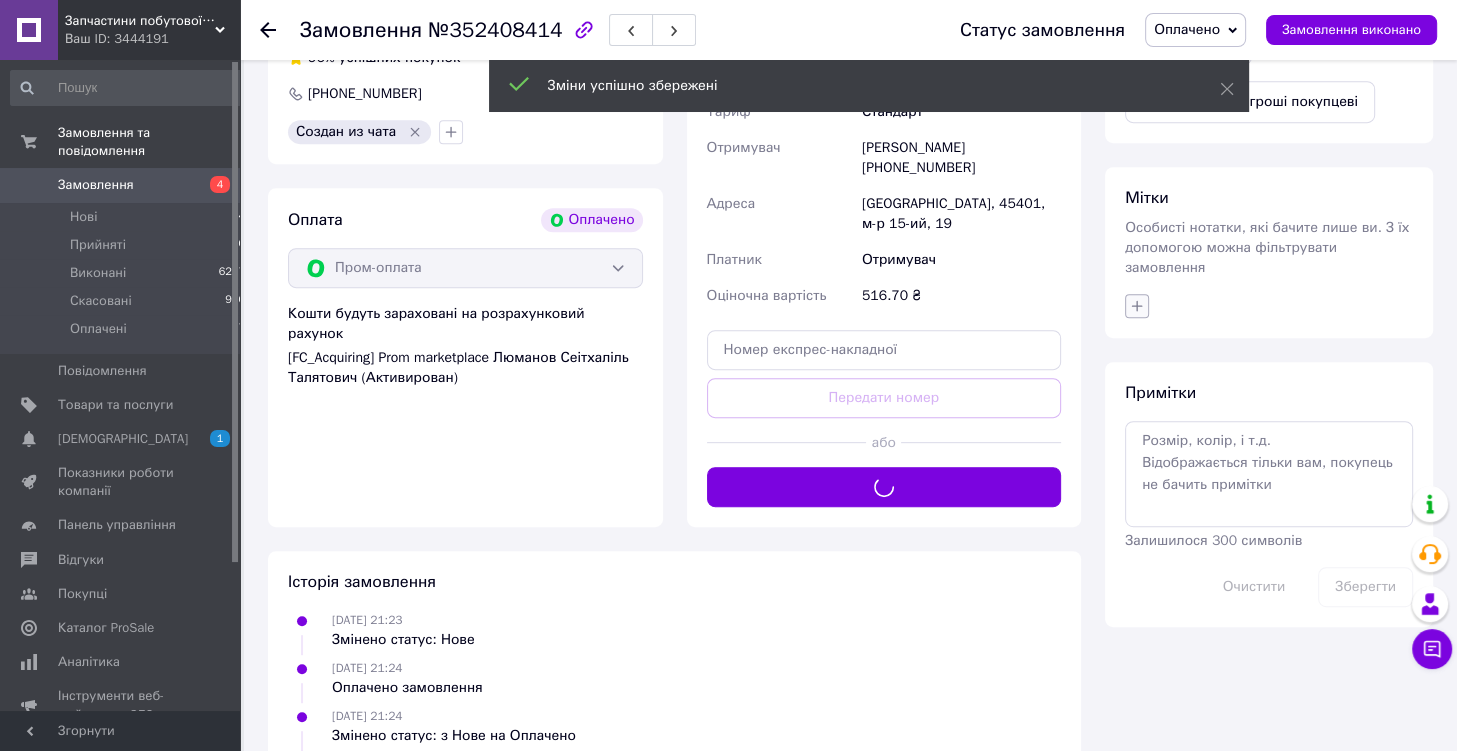 click at bounding box center (1137, 306) 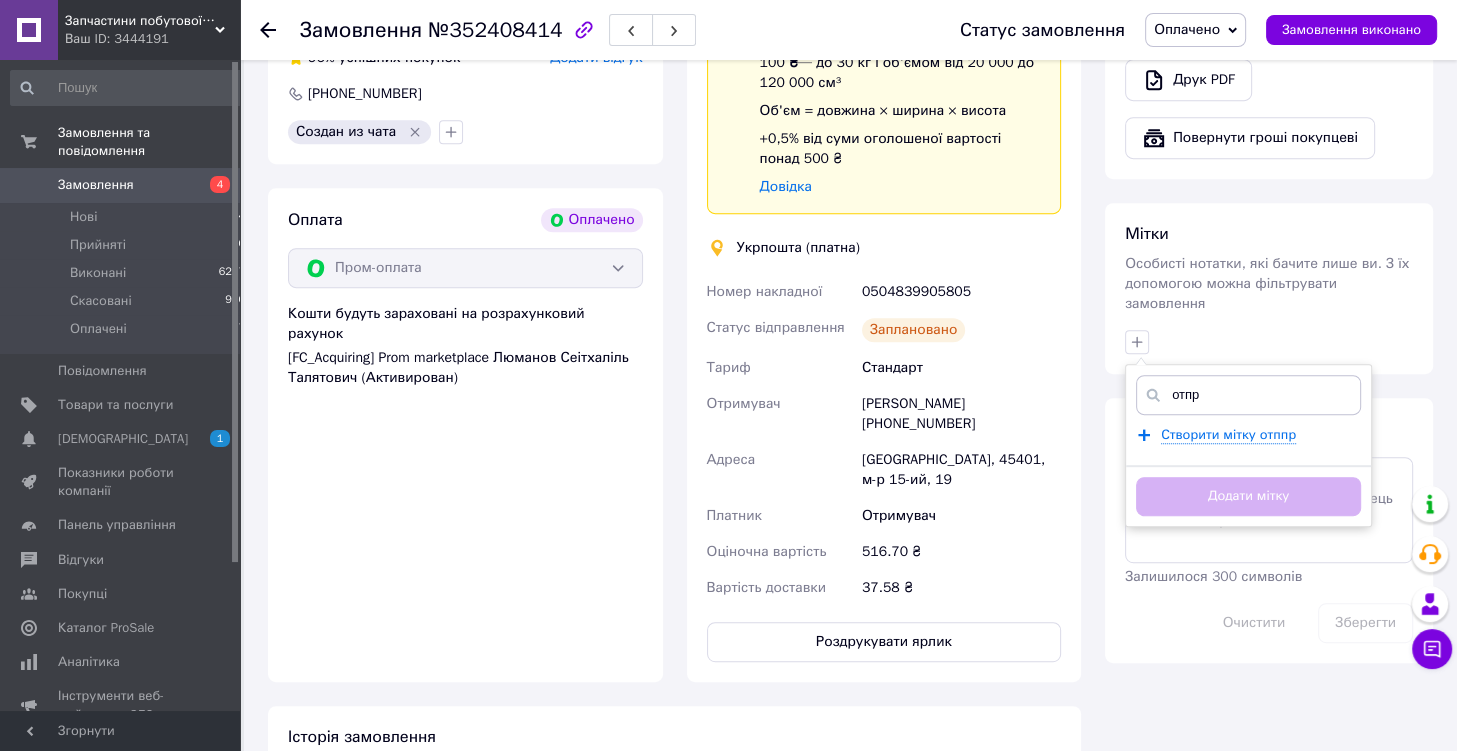 click on "отпр" at bounding box center (1248, 395) 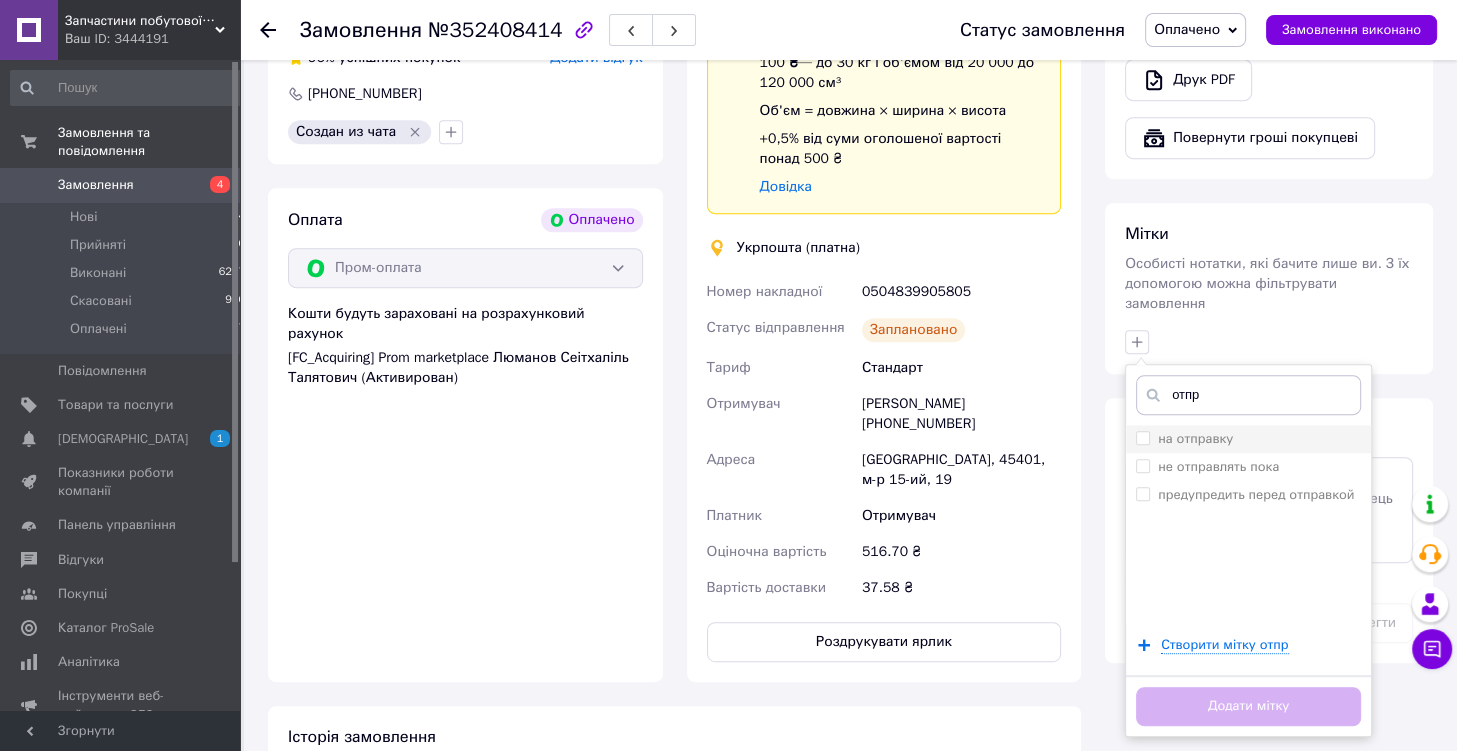 type on "отпр" 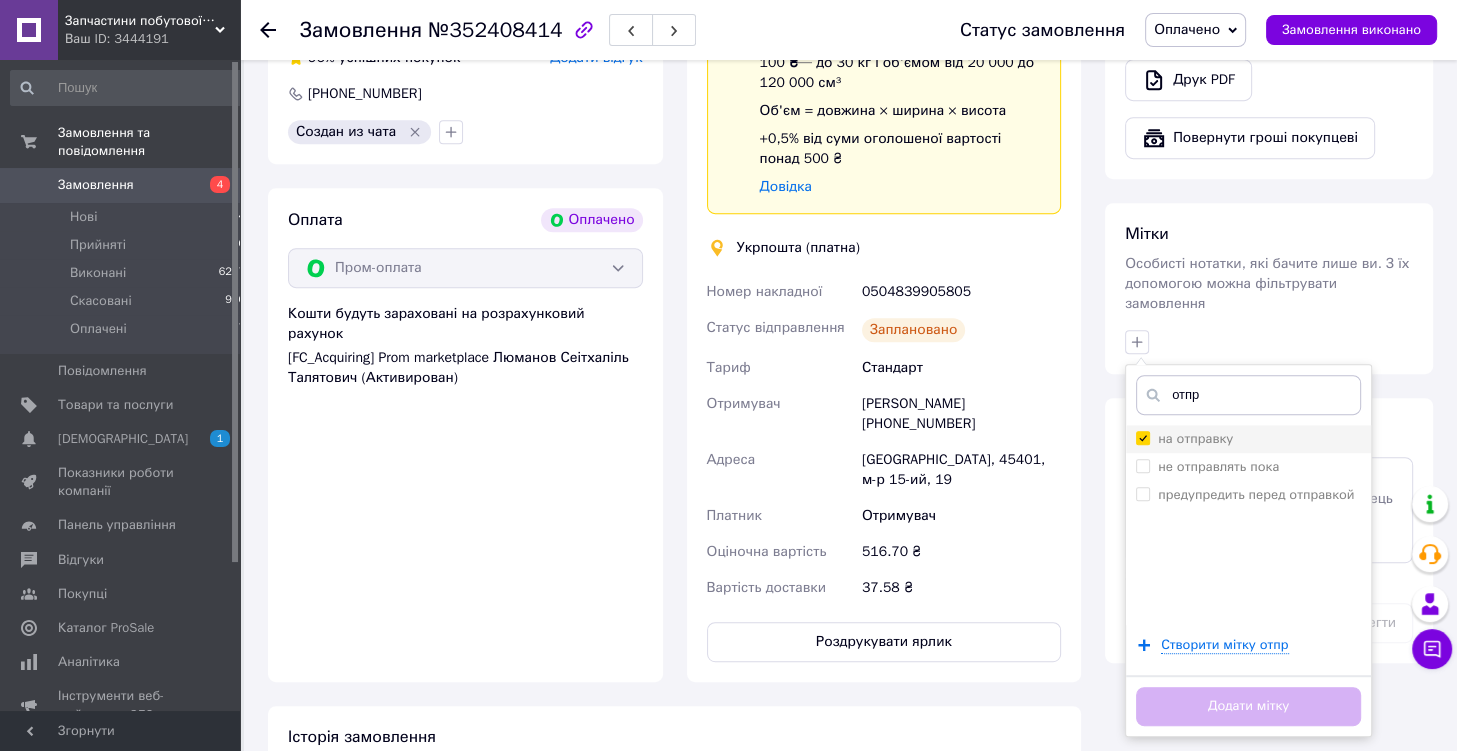 checkbox on "true" 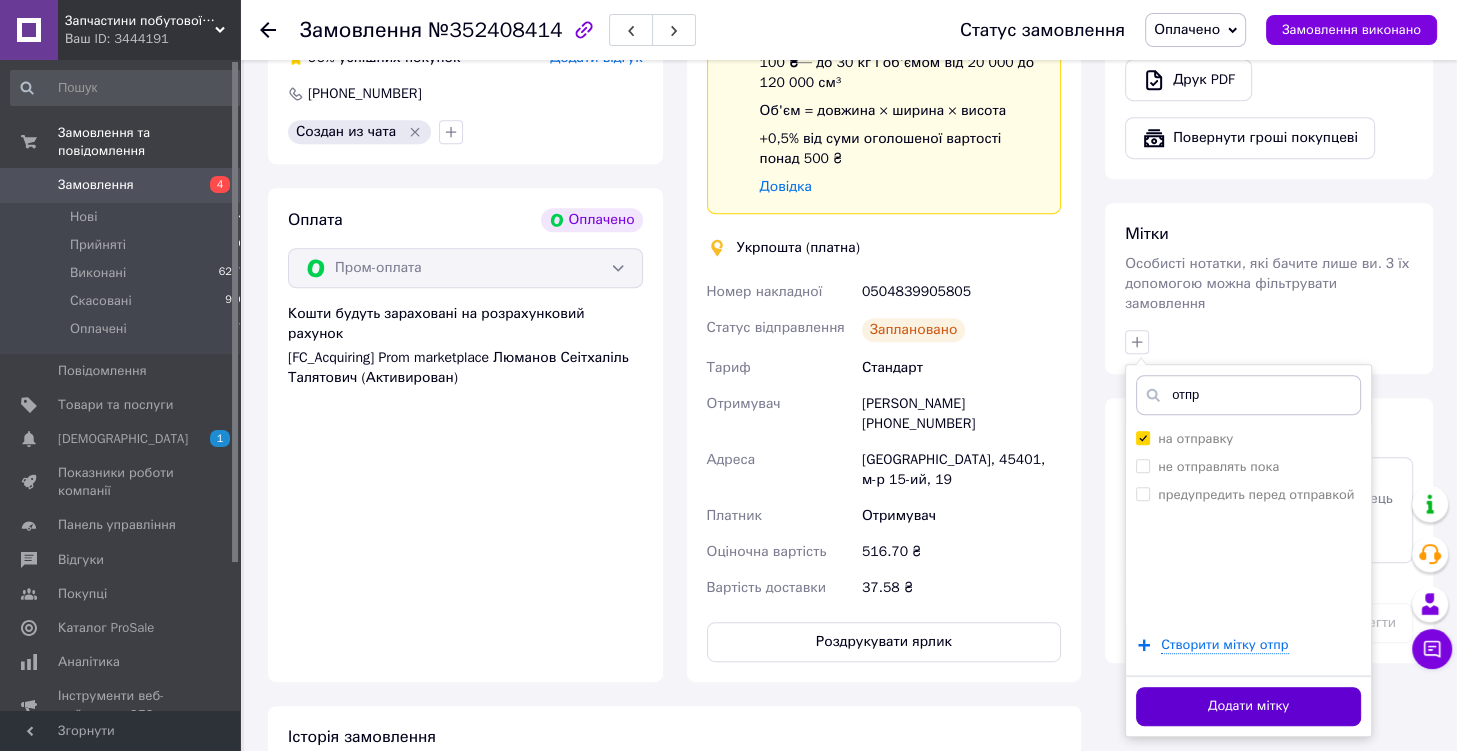 click on "Додати мітку" at bounding box center (1248, 706) 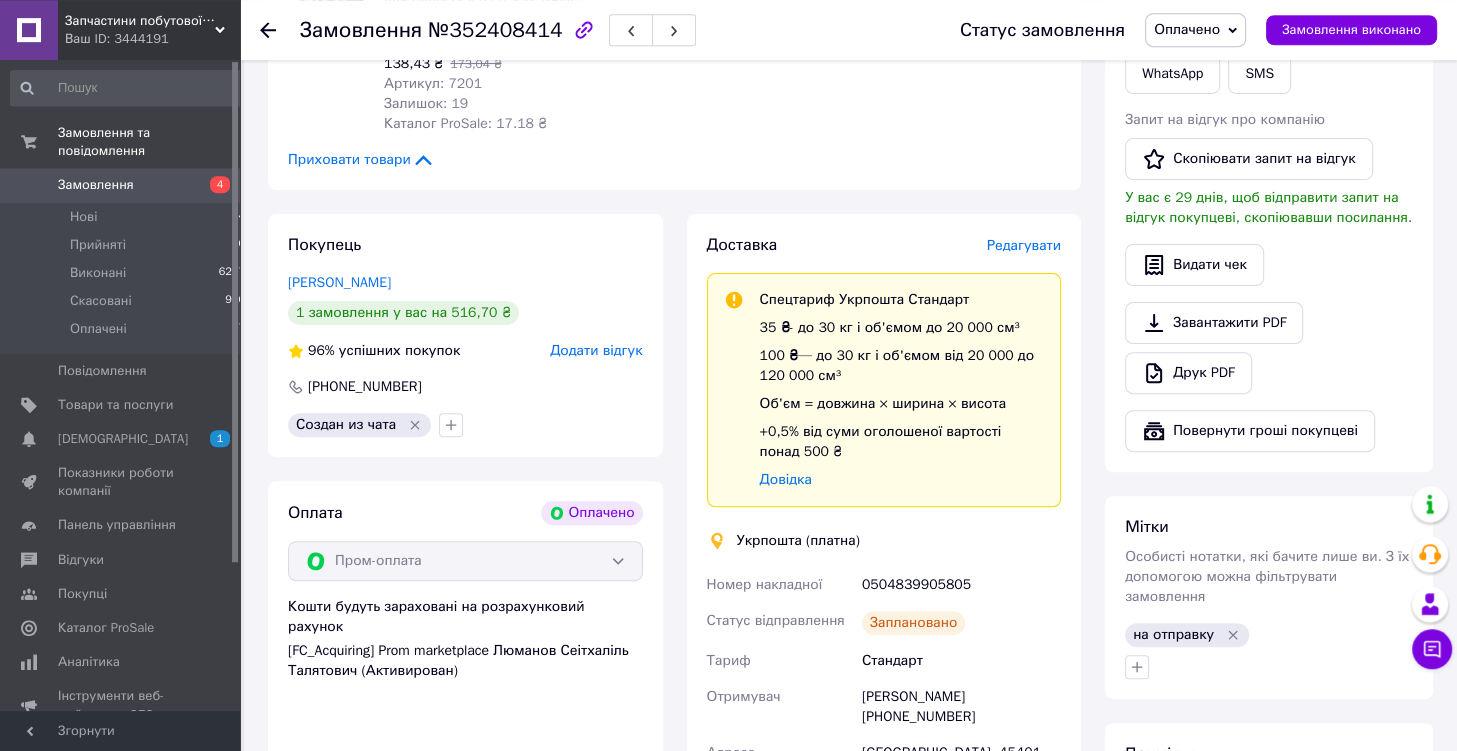 scroll, scrollTop: 640, scrollLeft: 0, axis: vertical 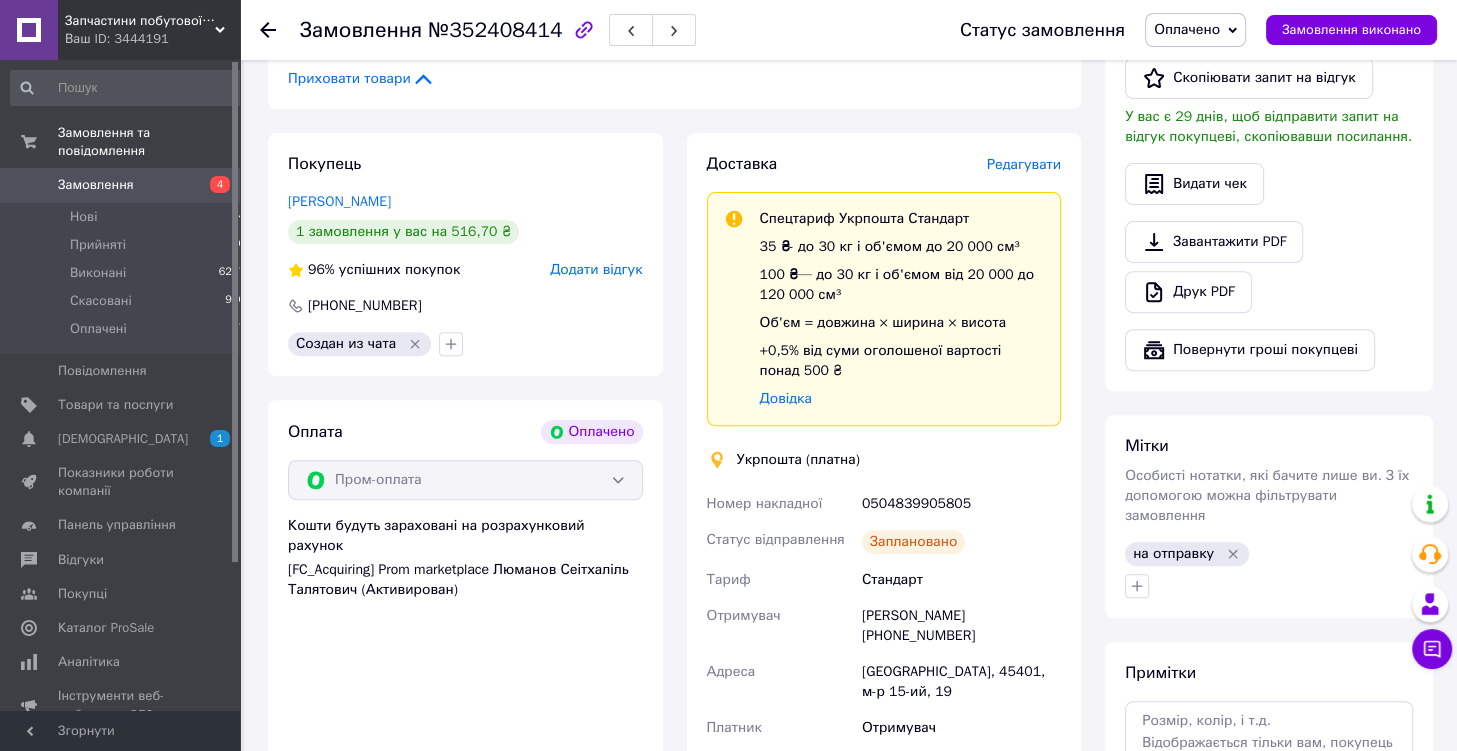 click on "0504839905805" at bounding box center (961, 504) 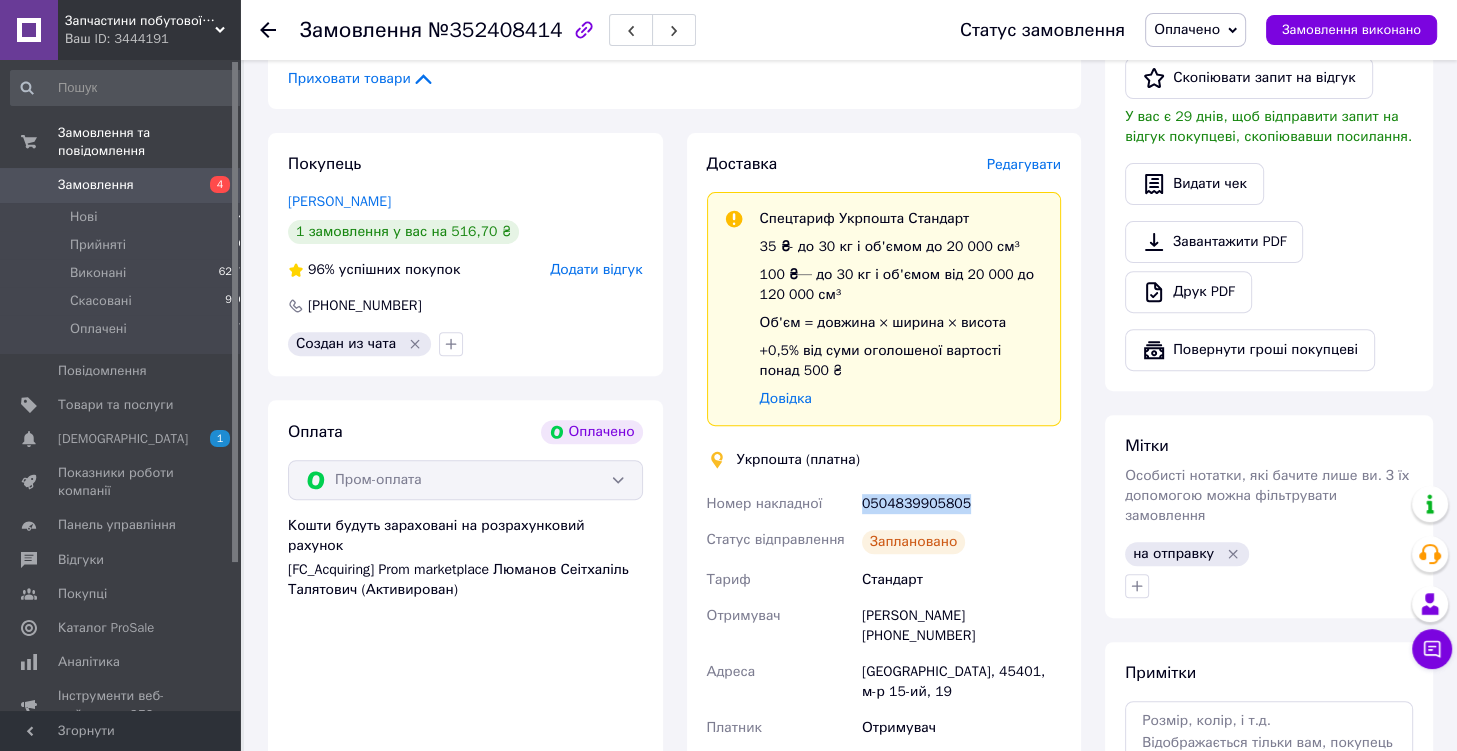 click on "0504839905805" at bounding box center (961, 504) 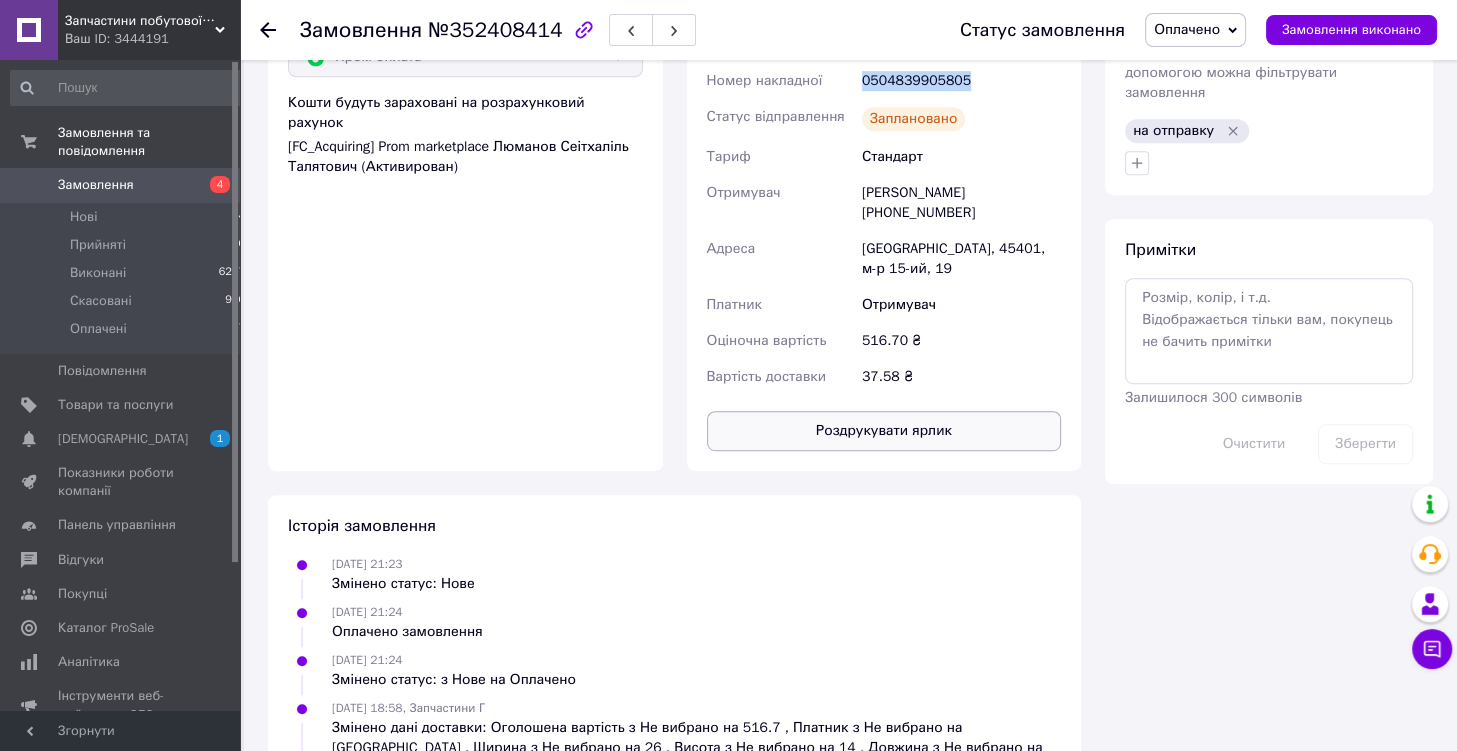click on "Роздрукувати ярлик" at bounding box center (884, 431) 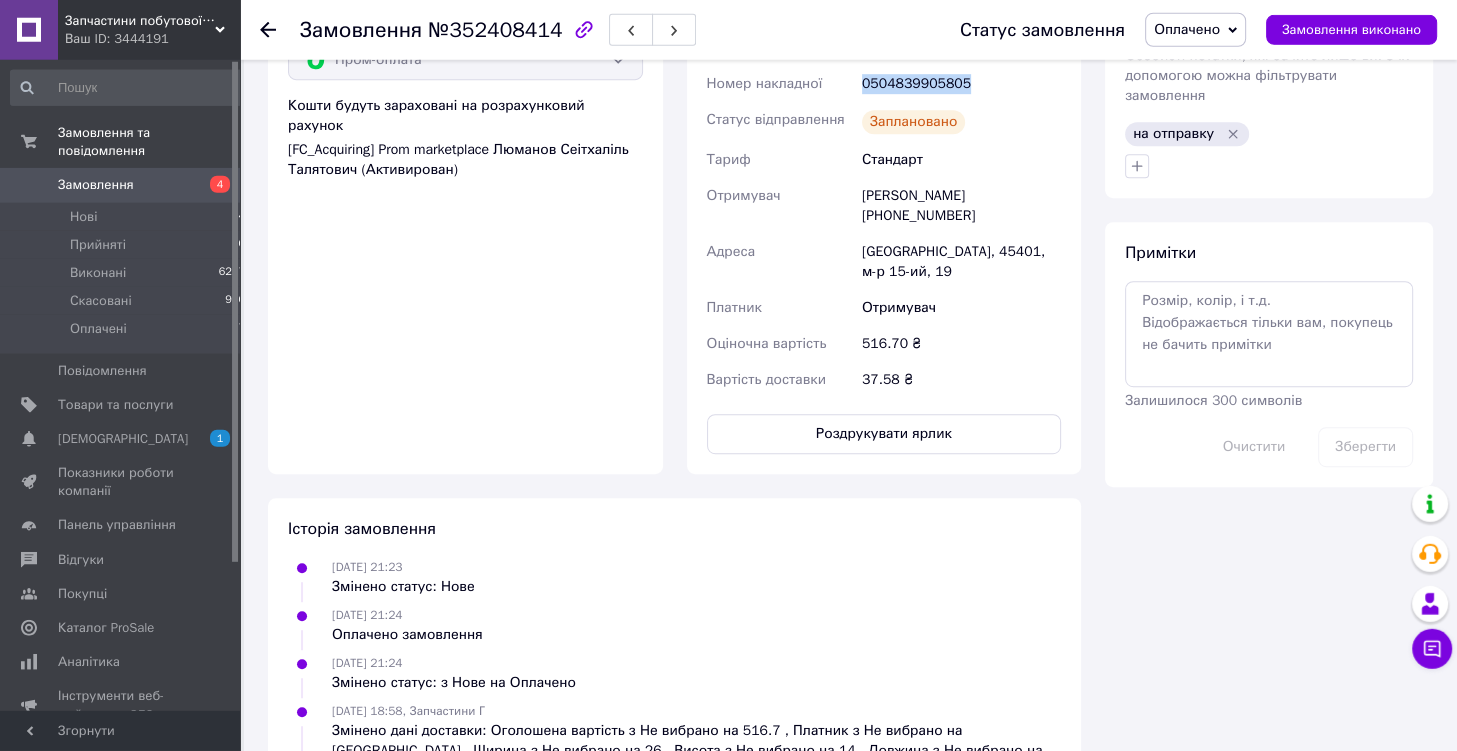 scroll, scrollTop: 980, scrollLeft: 0, axis: vertical 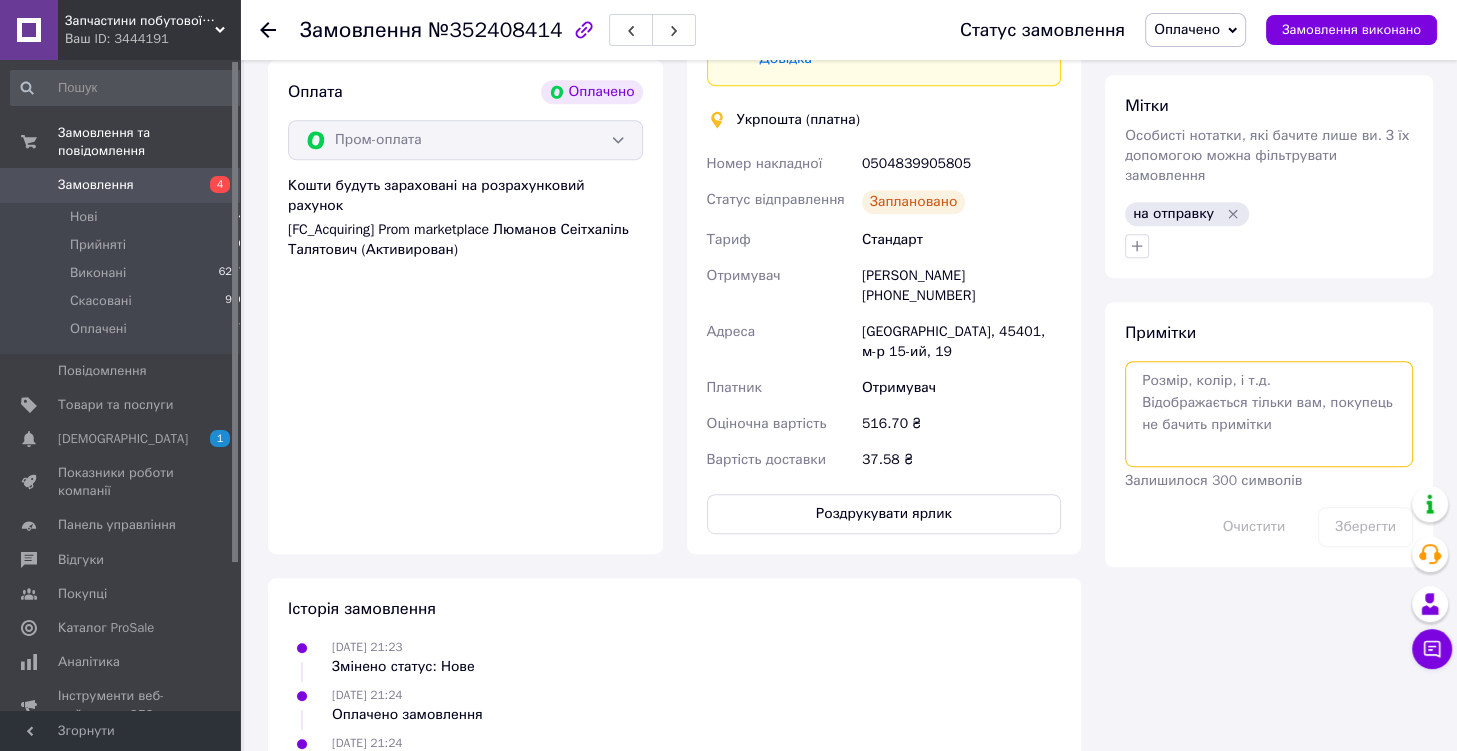 click at bounding box center (1269, 414) 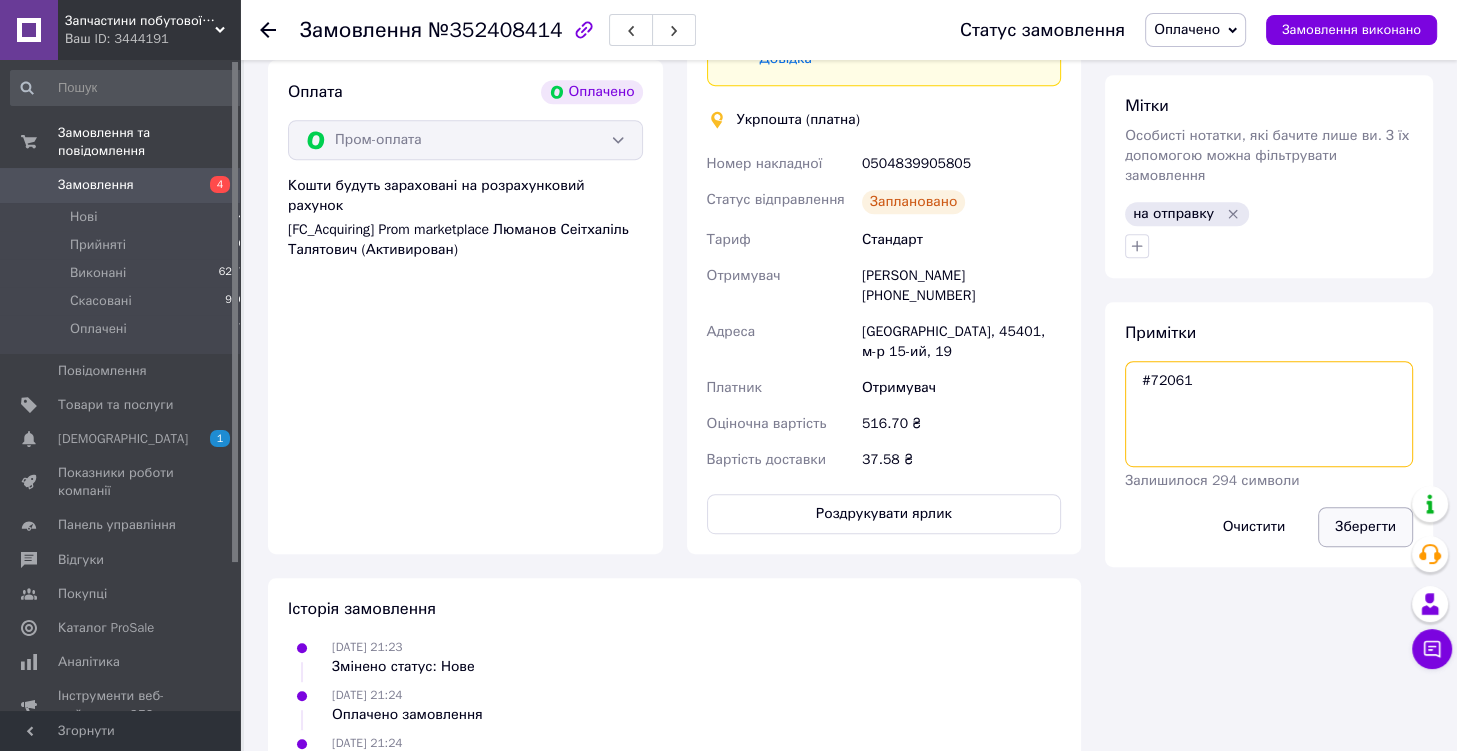 type on "#72061" 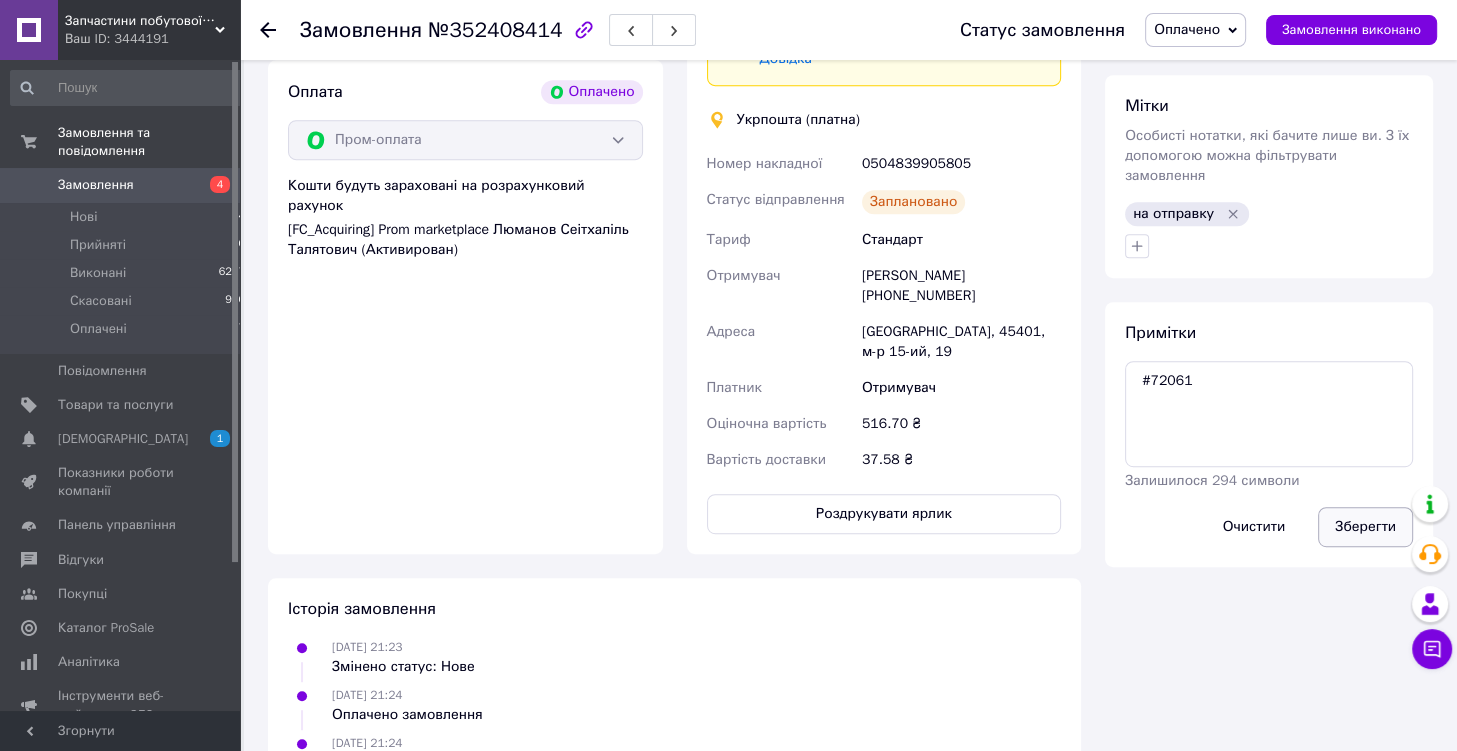 click on "Зберегти" at bounding box center (1365, 527) 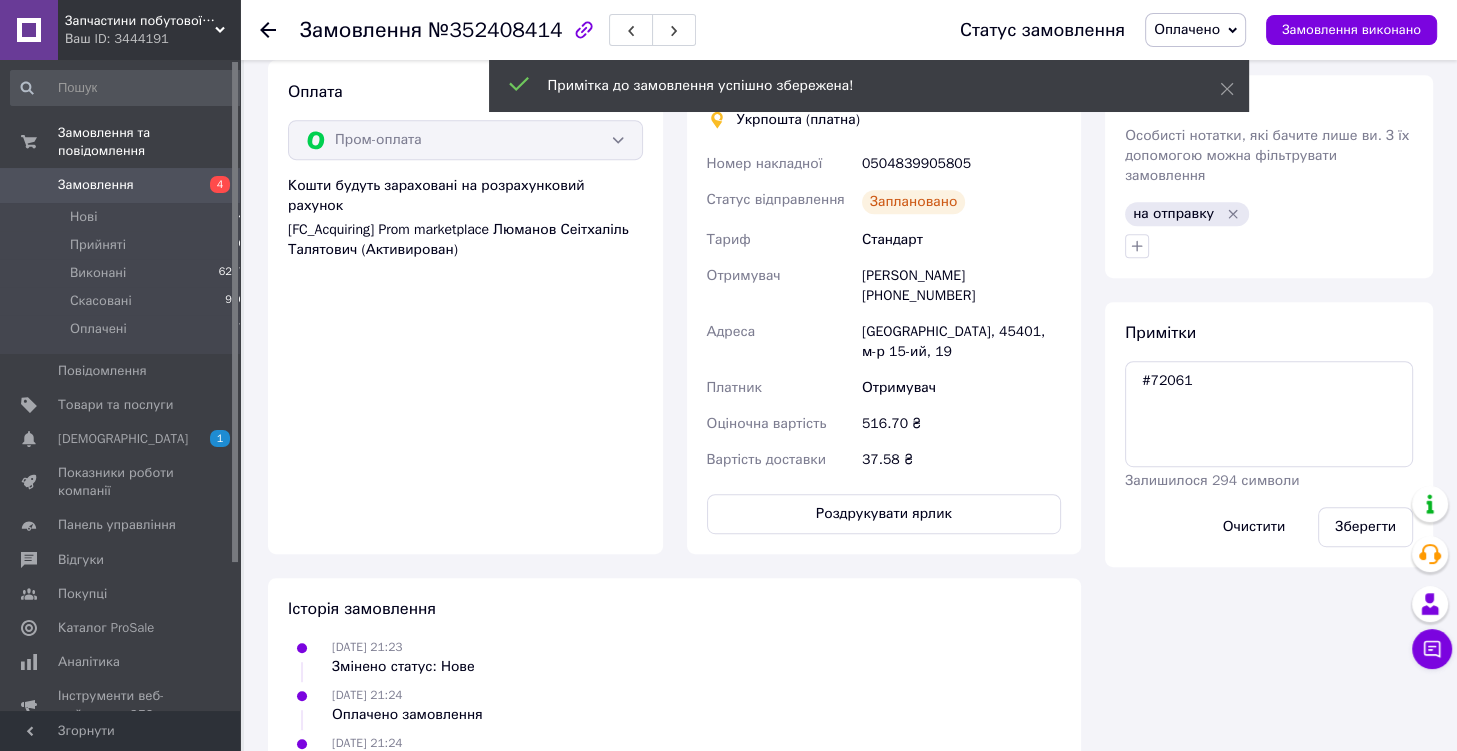 click on "Замовлення виконано" at bounding box center (1351, 30) 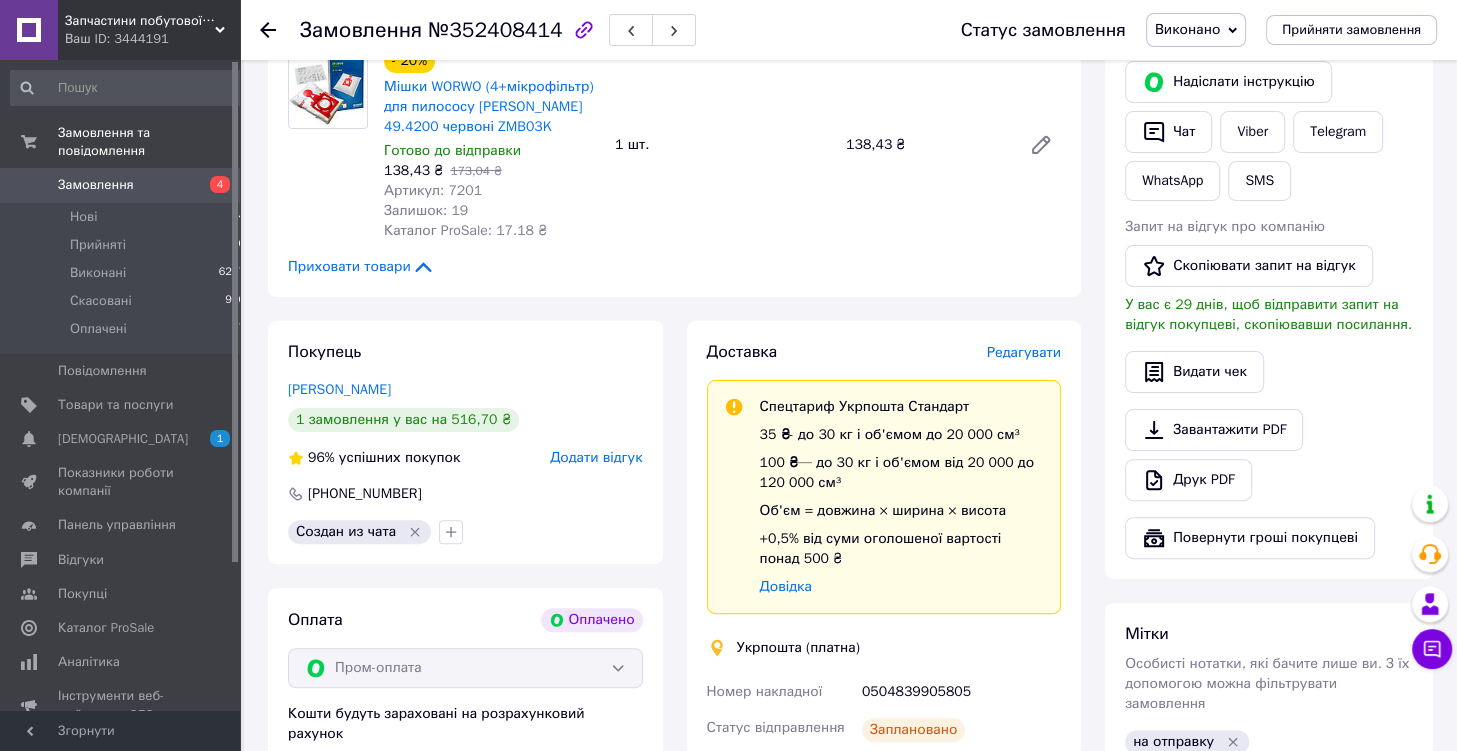 scroll, scrollTop: 0, scrollLeft: 0, axis: both 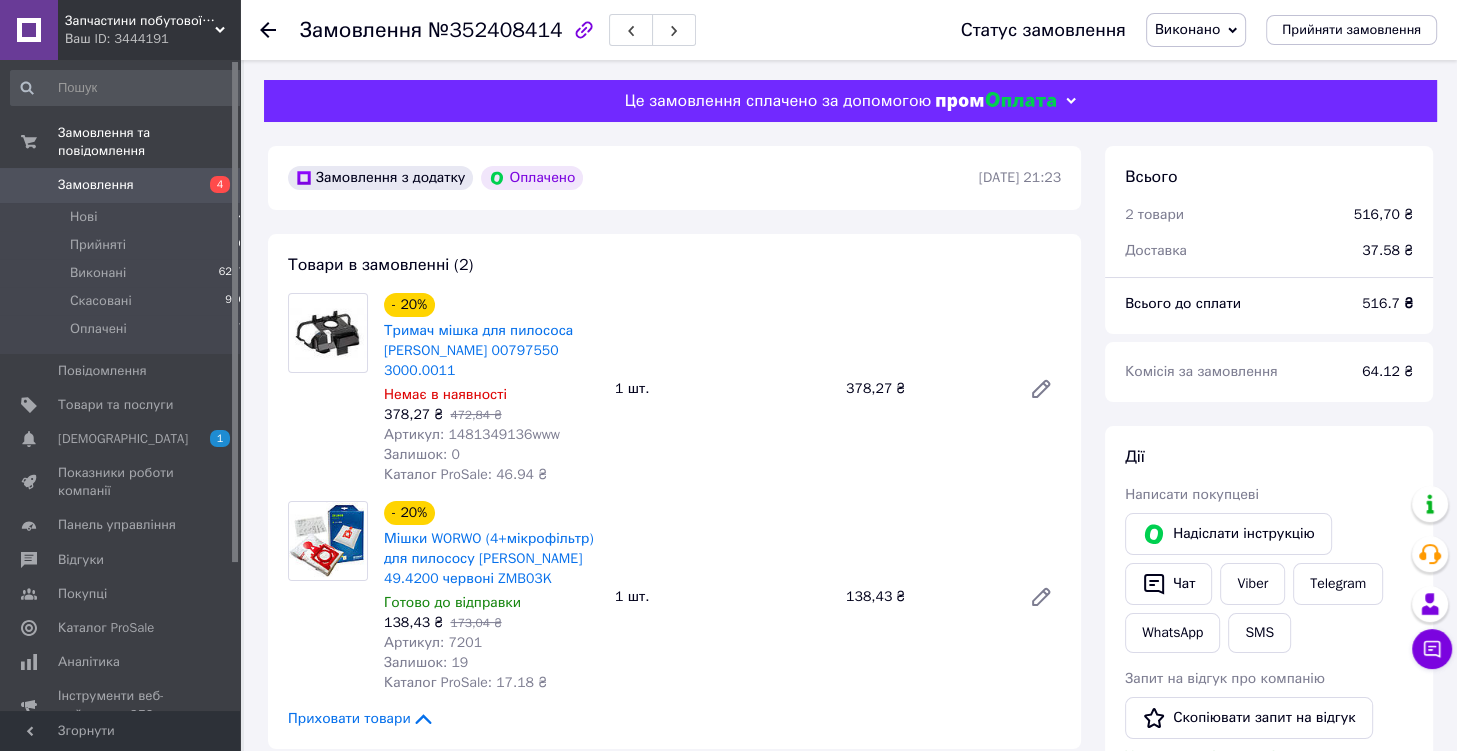 type 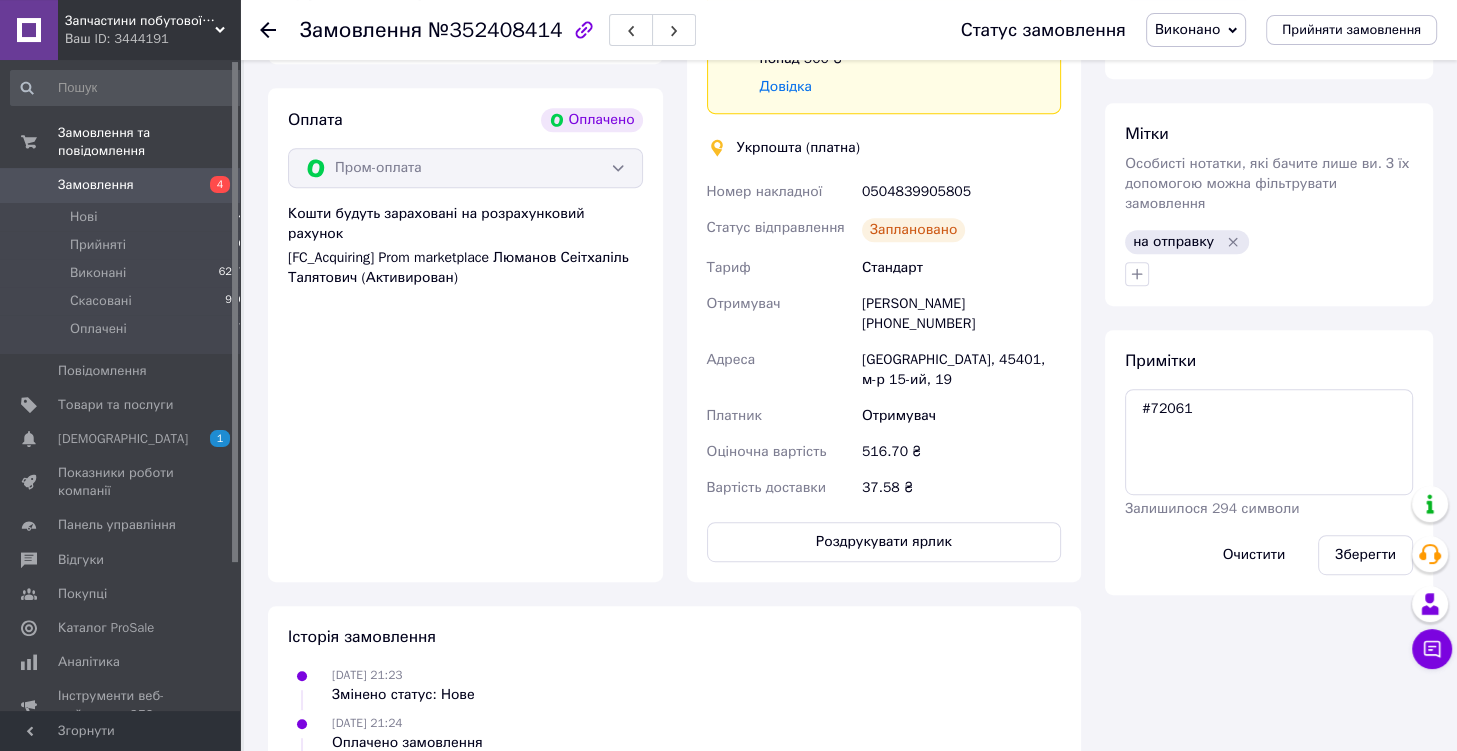 scroll, scrollTop: 1056, scrollLeft: 0, axis: vertical 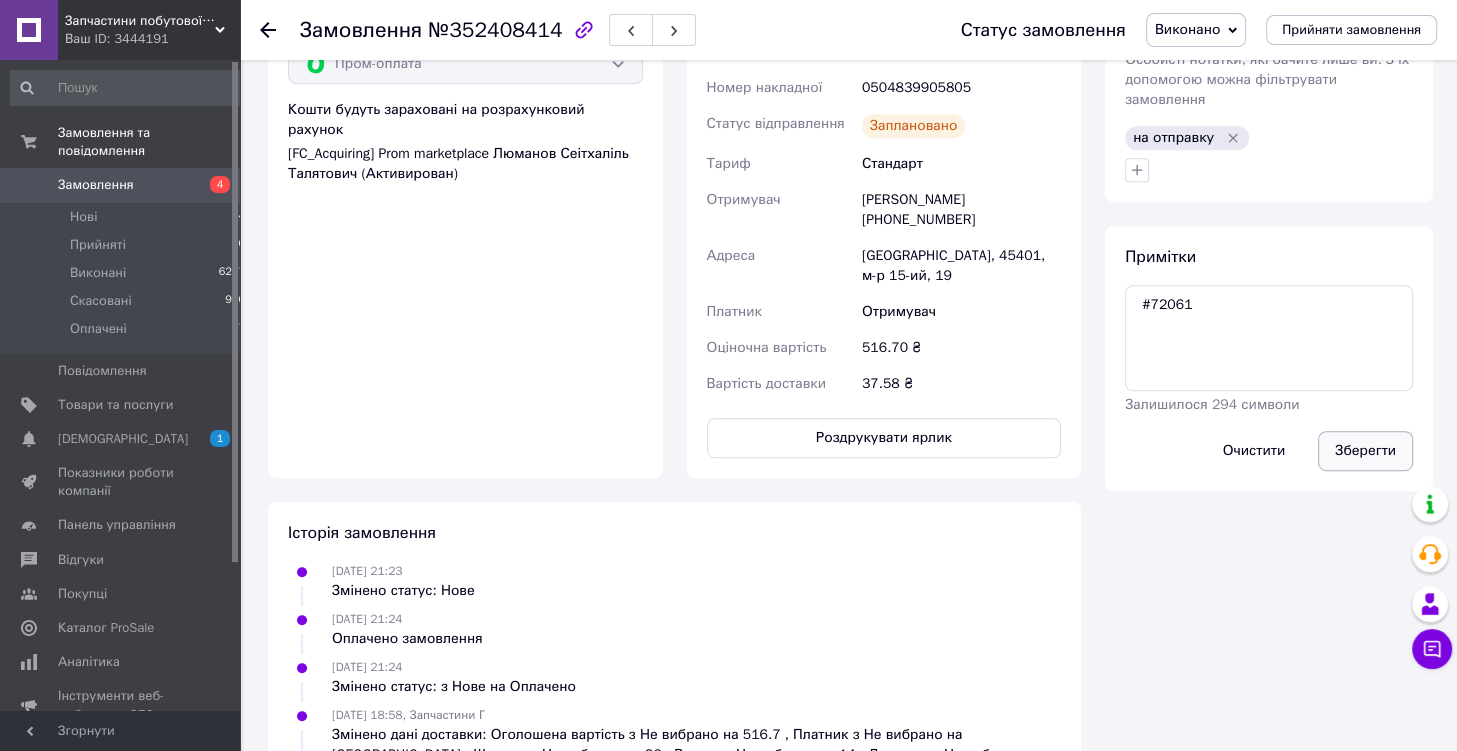 click on "Зберегти" at bounding box center (1365, 451) 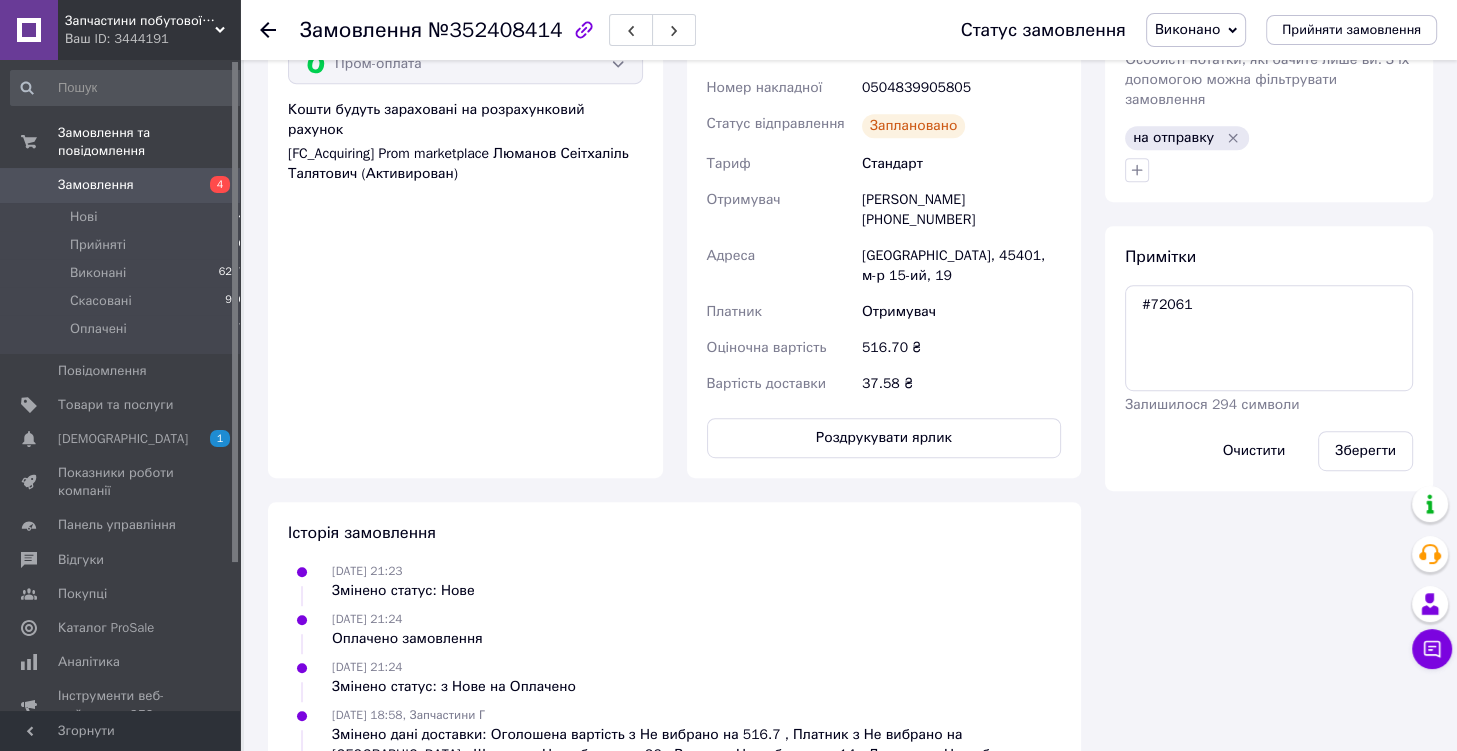 scroll, scrollTop: 528, scrollLeft: 0, axis: vertical 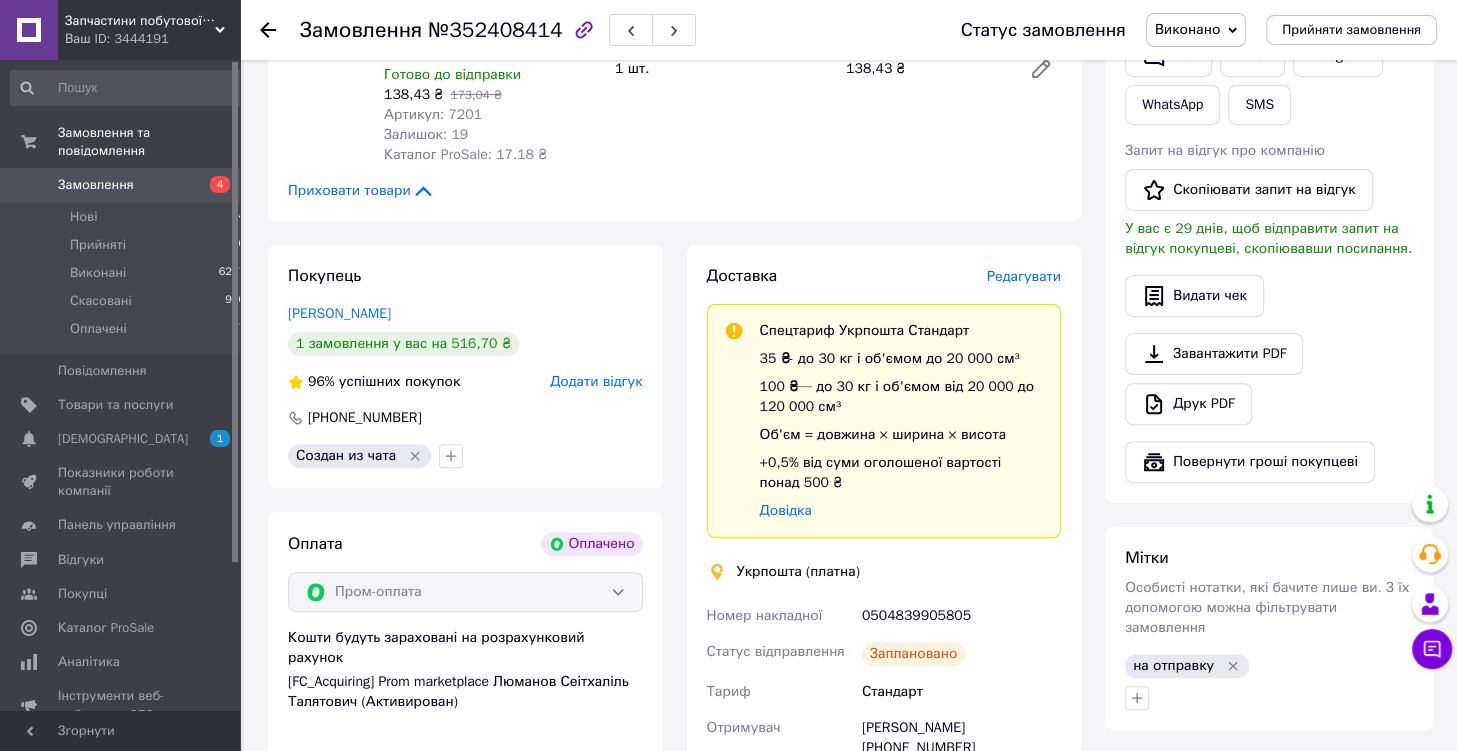 click on "Замовлення з додатку Оплачено 12.07.2025 | 21:23 Товари в замовленні (2) - 20% Тримач мішка для пилососа Zelmer 00797550 3000.0011 Немає в наявності 378,27 ₴   472,84 ₴ Артикул: 1481349136www Залишок: 0 Каталог ProSale: 46.94 ₴  1 шт. 378,27 ₴ - 20% Мішки WORWO (4+мікрофільтр) для пилососу ZELMER 49.4200 червоні ZMB03K Готово до відправки 138,43 ₴   173,04 ₴ Артикул: 7201 Залишок: 19 Каталог ProSale: 17.18 ₴  1 шт. 138,43 ₴ Приховати товари Покупець Босюк Олег 1 замовлення у вас на 516,70 ₴ 96%   успішних покупок Додати відгук +380989646404 Создан из чата   Оплата Оплачено Пром-оплата Кошти будуть зараховані на розрахунковий рахунок Доставка 35 ₴" at bounding box center [674, 547] 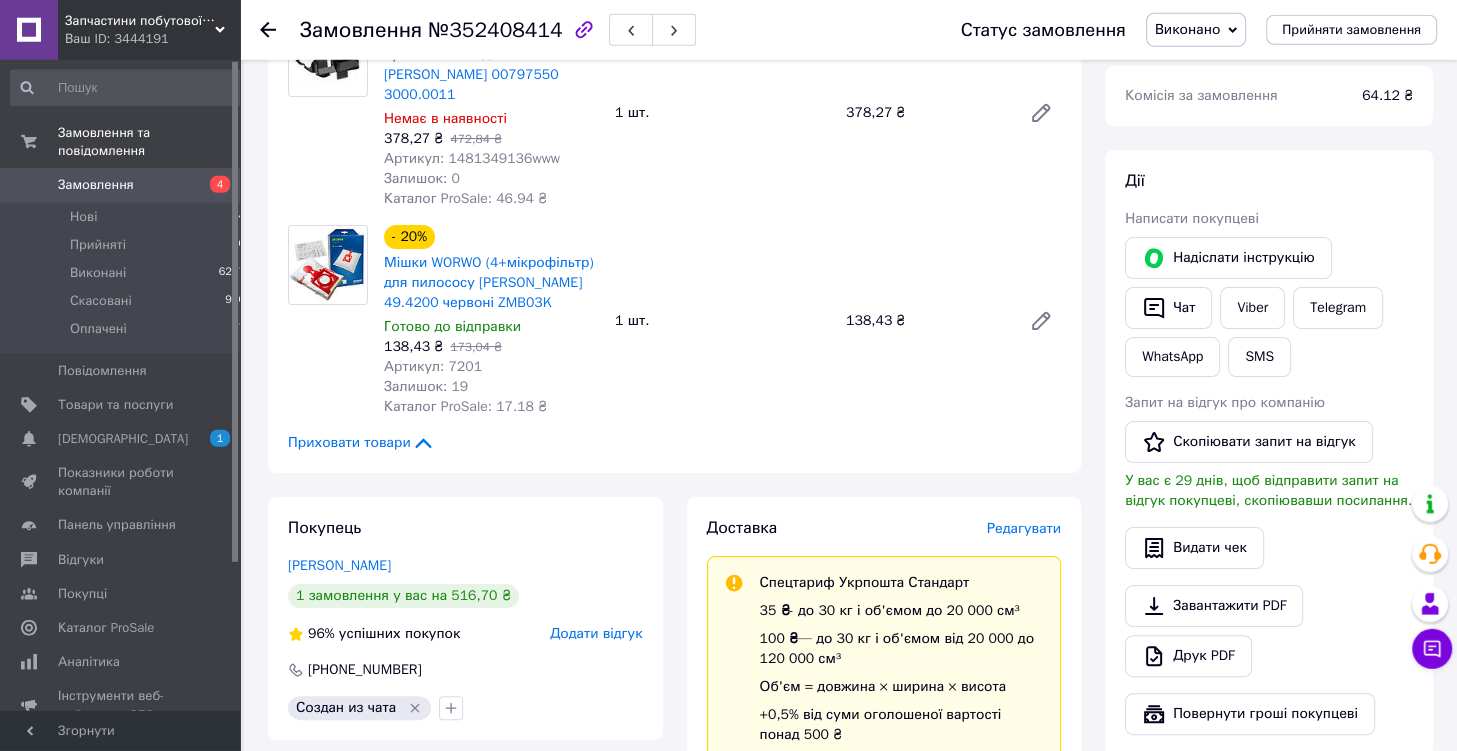 scroll, scrollTop: 211, scrollLeft: 0, axis: vertical 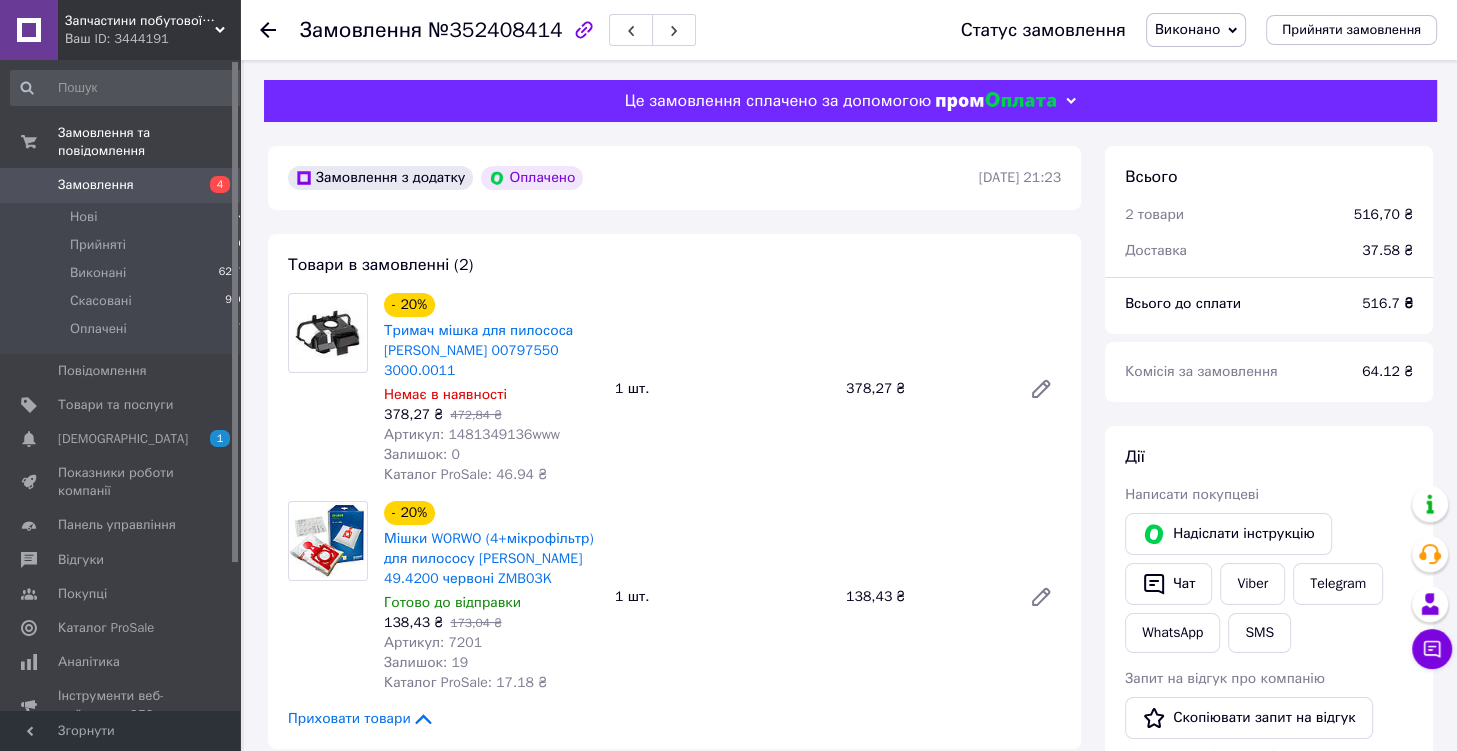 click on "Артикул: 1481349136www" at bounding box center [472, 434] 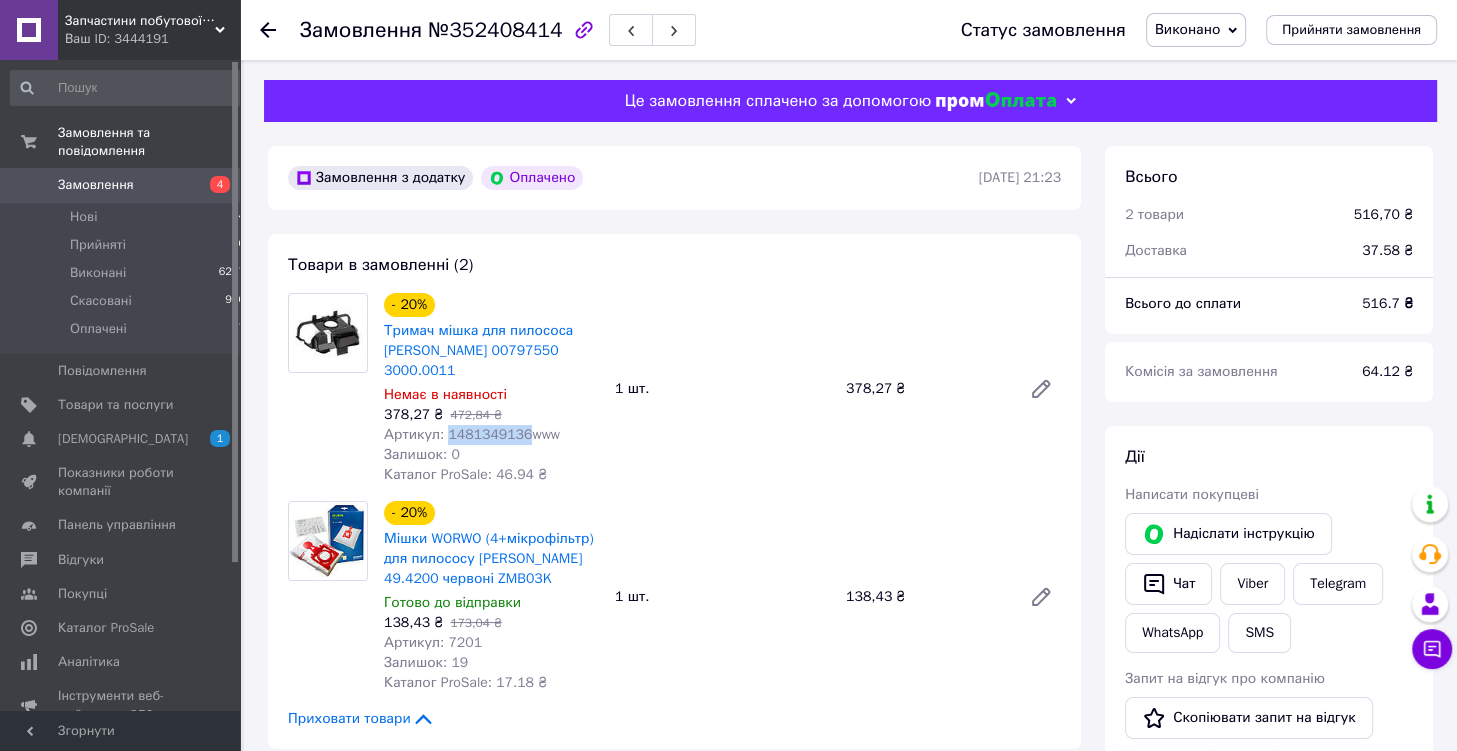 drag, startPoint x: 516, startPoint y: 418, endPoint x: 446, endPoint y: 415, distance: 70.064255 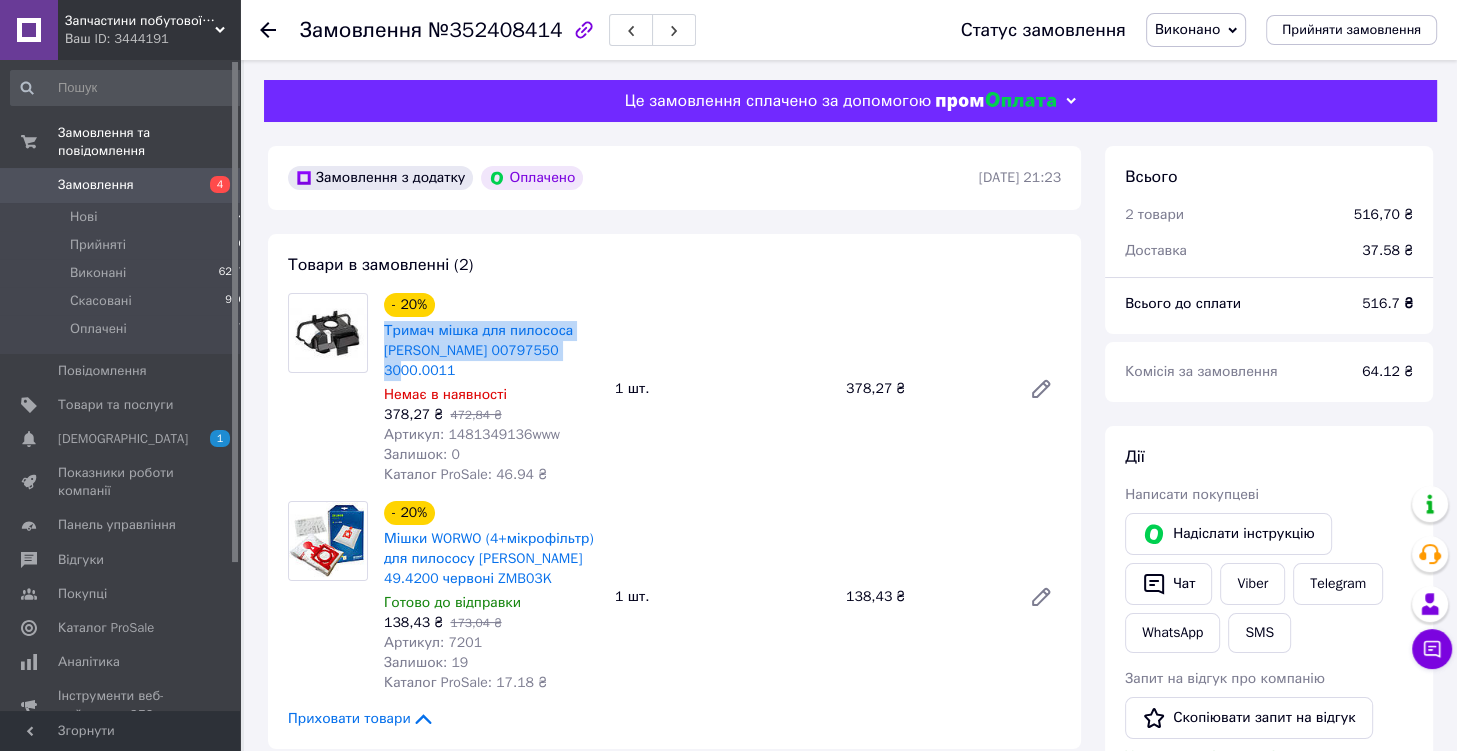 drag, startPoint x: 574, startPoint y: 356, endPoint x: 381, endPoint y: 336, distance: 194.03351 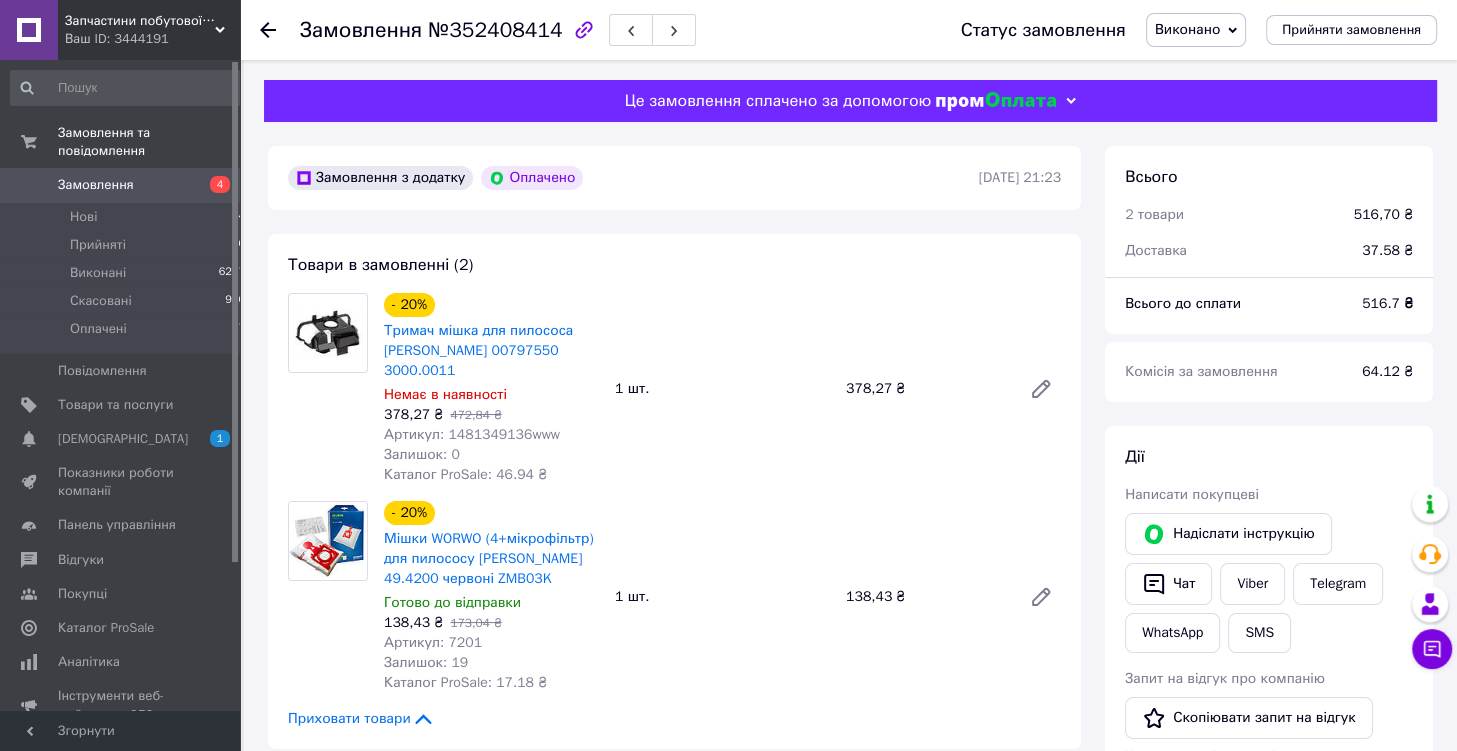 click on "Артикул: 7201" at bounding box center [433, 642] 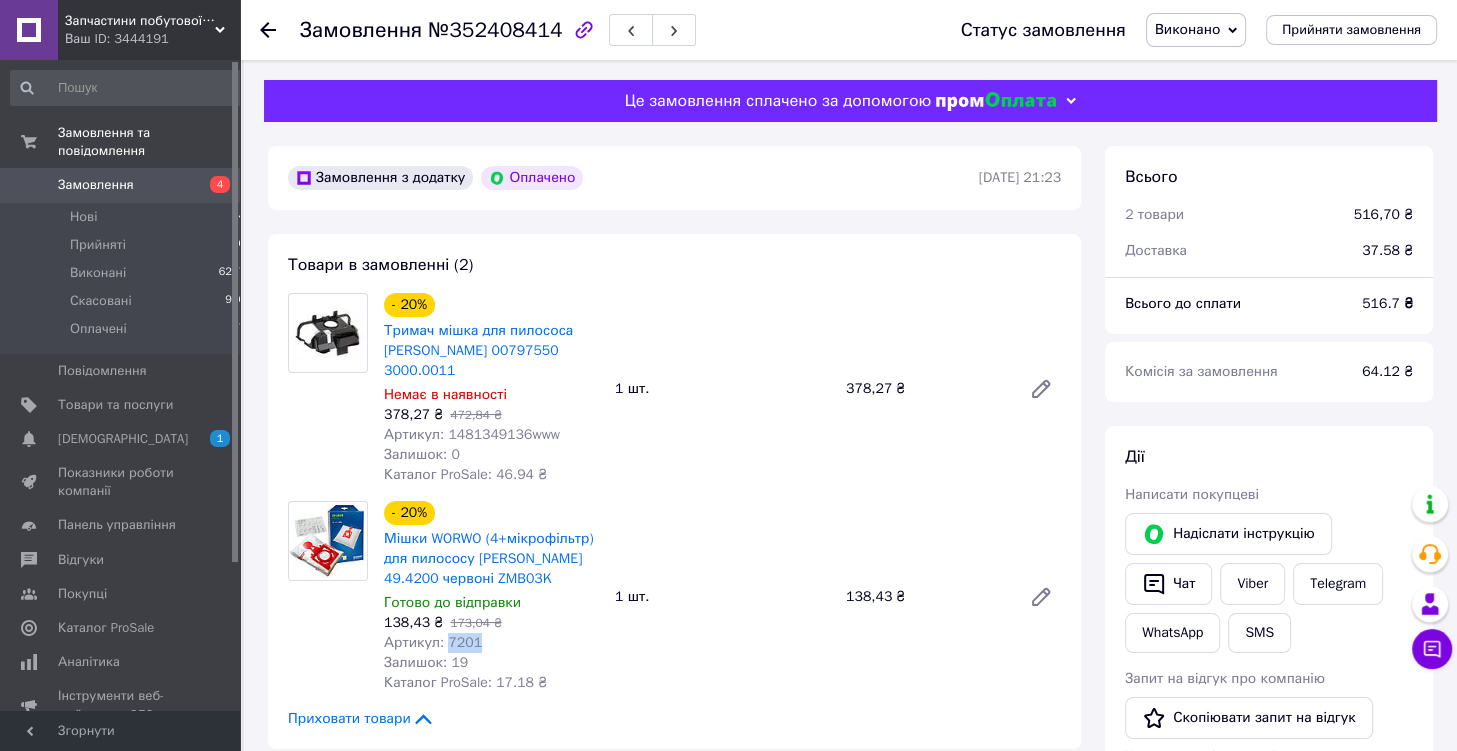 click on "Артикул: 7201" at bounding box center [433, 642] 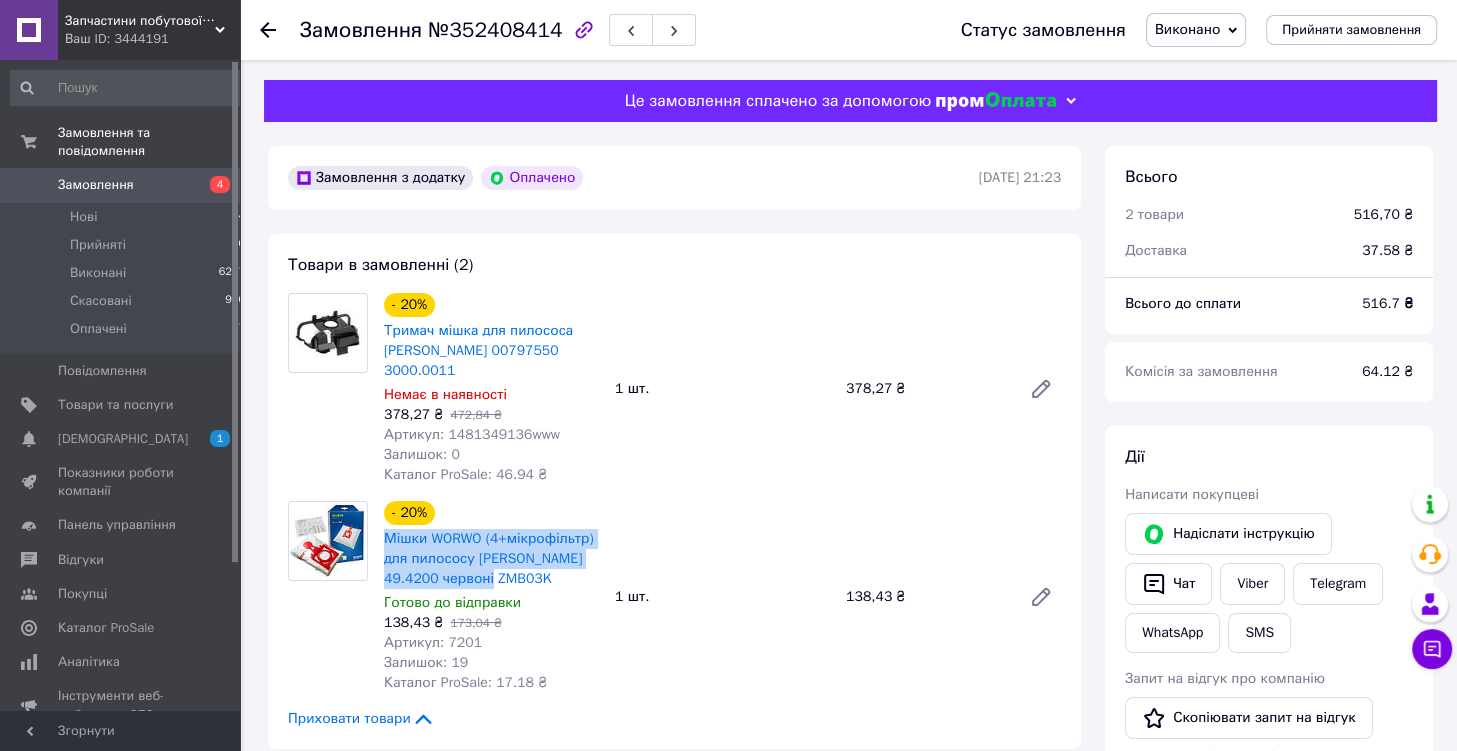 drag, startPoint x: 497, startPoint y: 563, endPoint x: 377, endPoint y: 523, distance: 126.491104 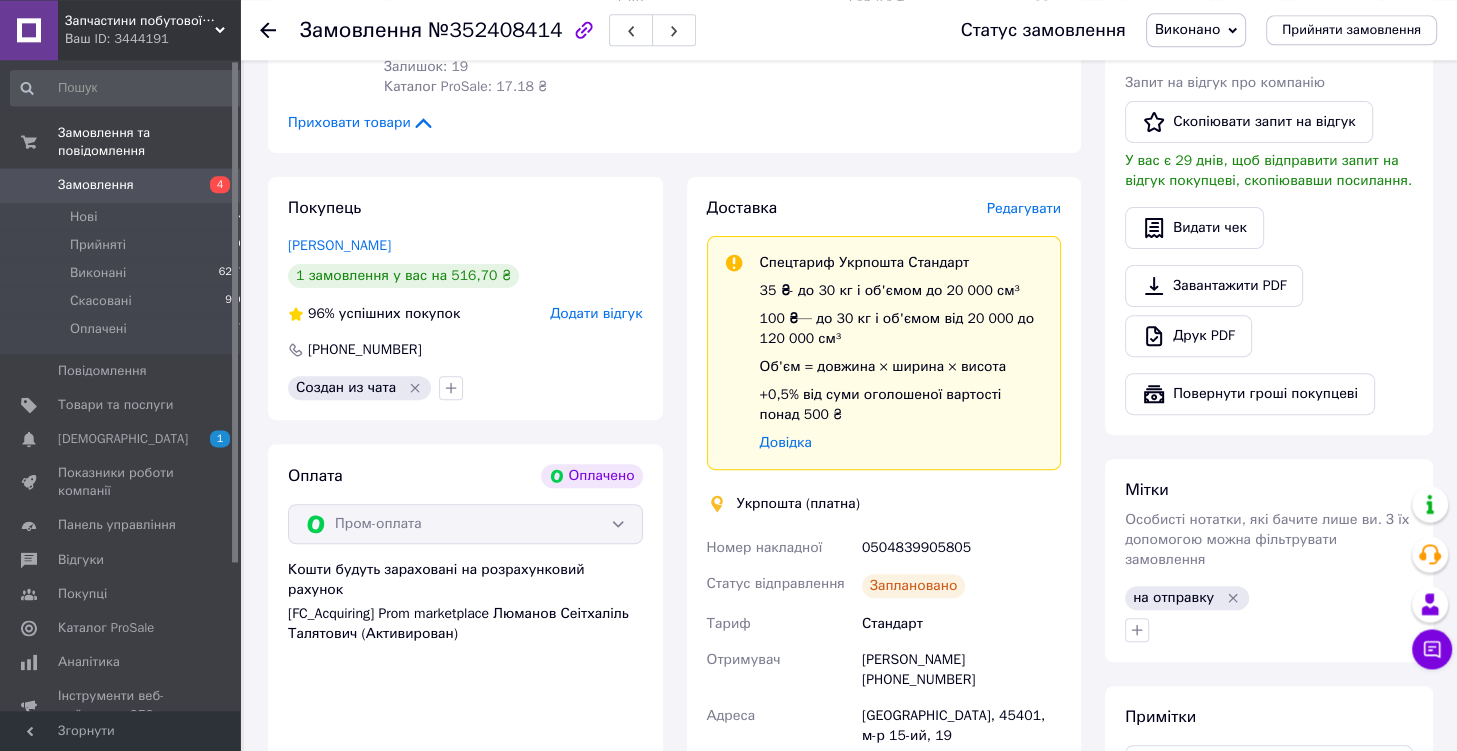 scroll, scrollTop: 633, scrollLeft: 0, axis: vertical 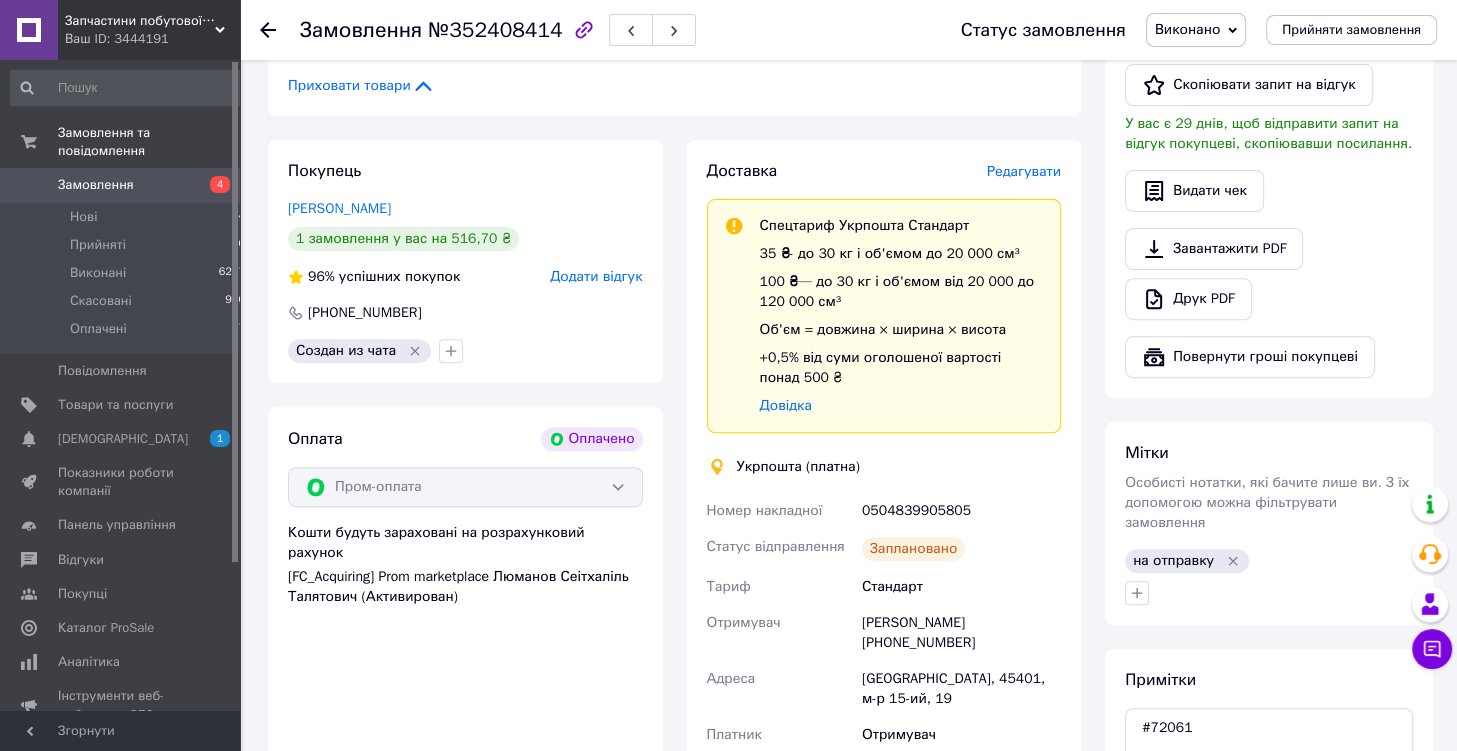 click on "№352408414" at bounding box center (495, 30) 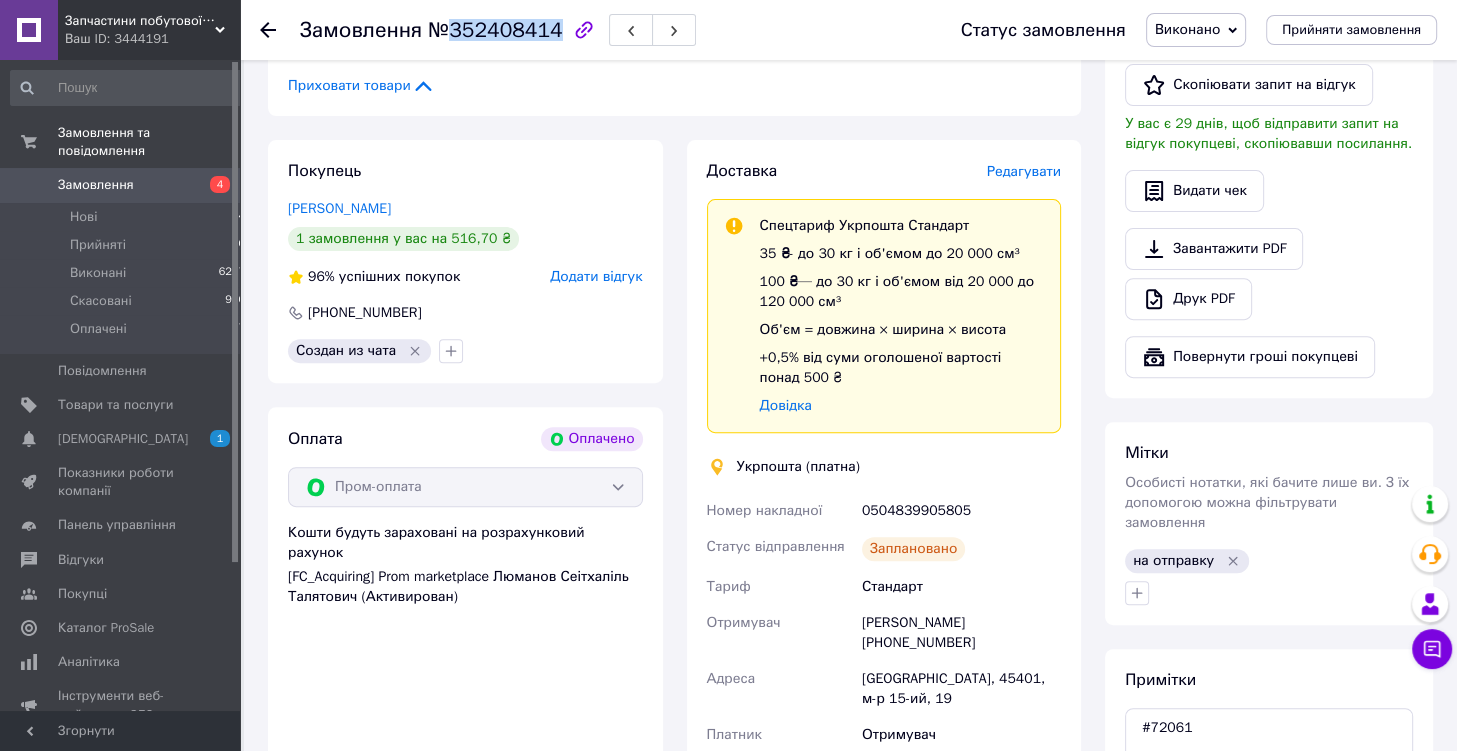 click on "№352408414" at bounding box center [495, 30] 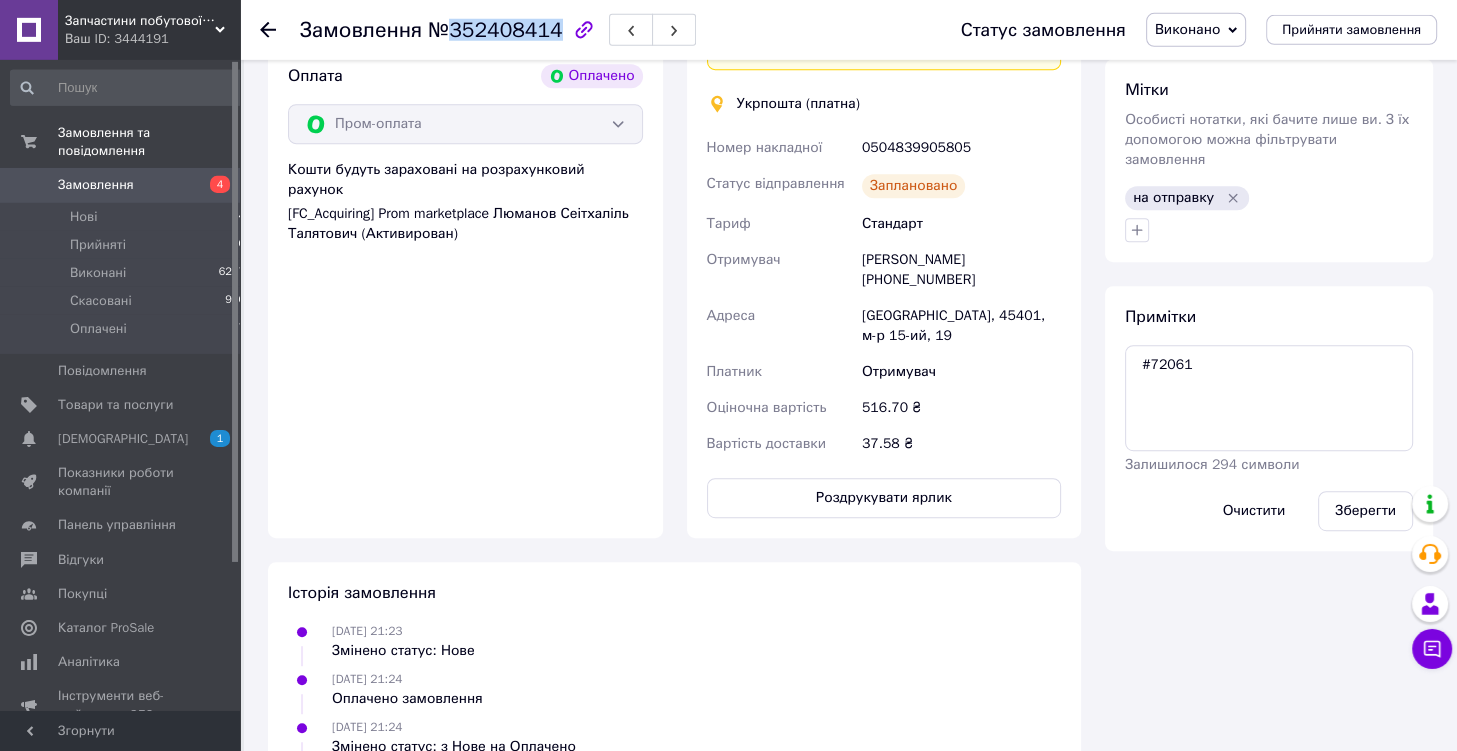 scroll, scrollTop: 1056, scrollLeft: 0, axis: vertical 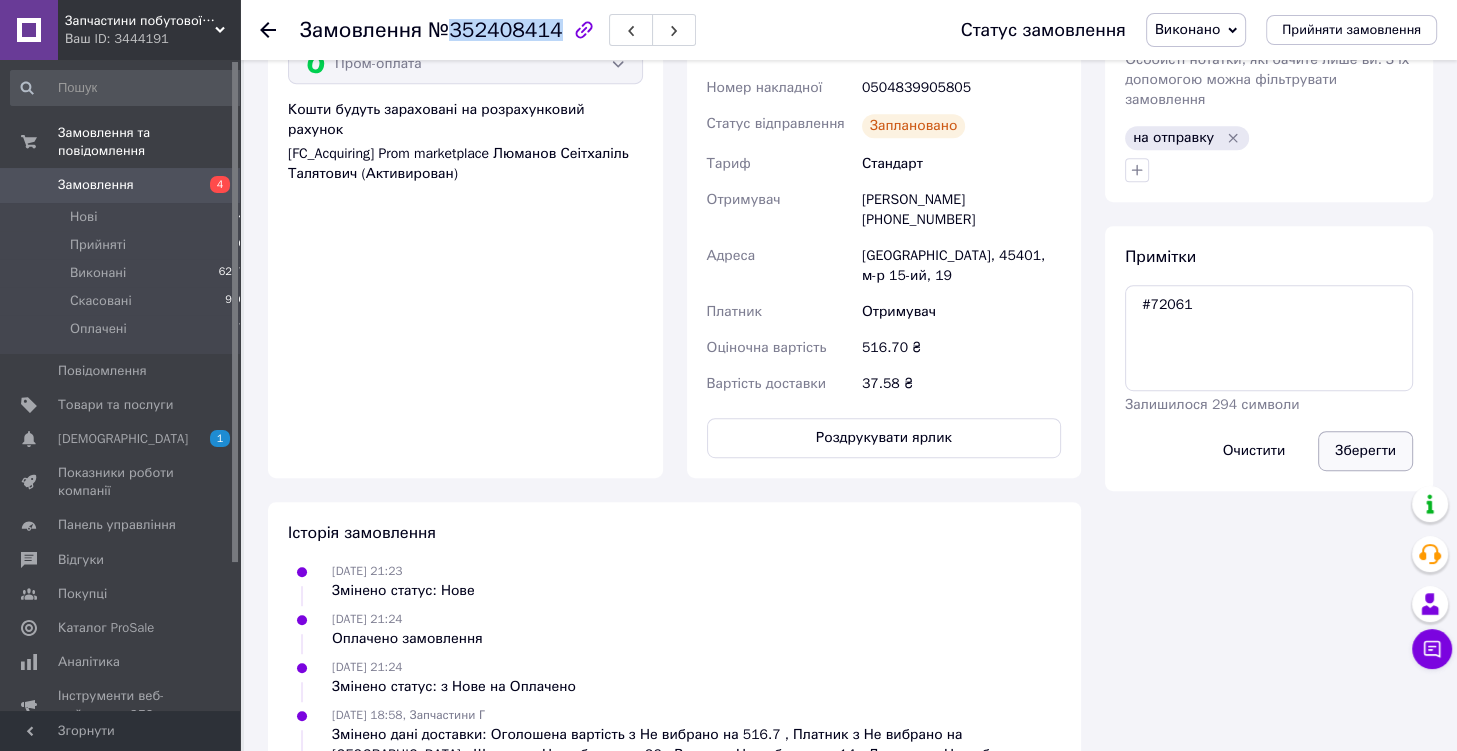 click on "Зберегти" at bounding box center (1365, 451) 